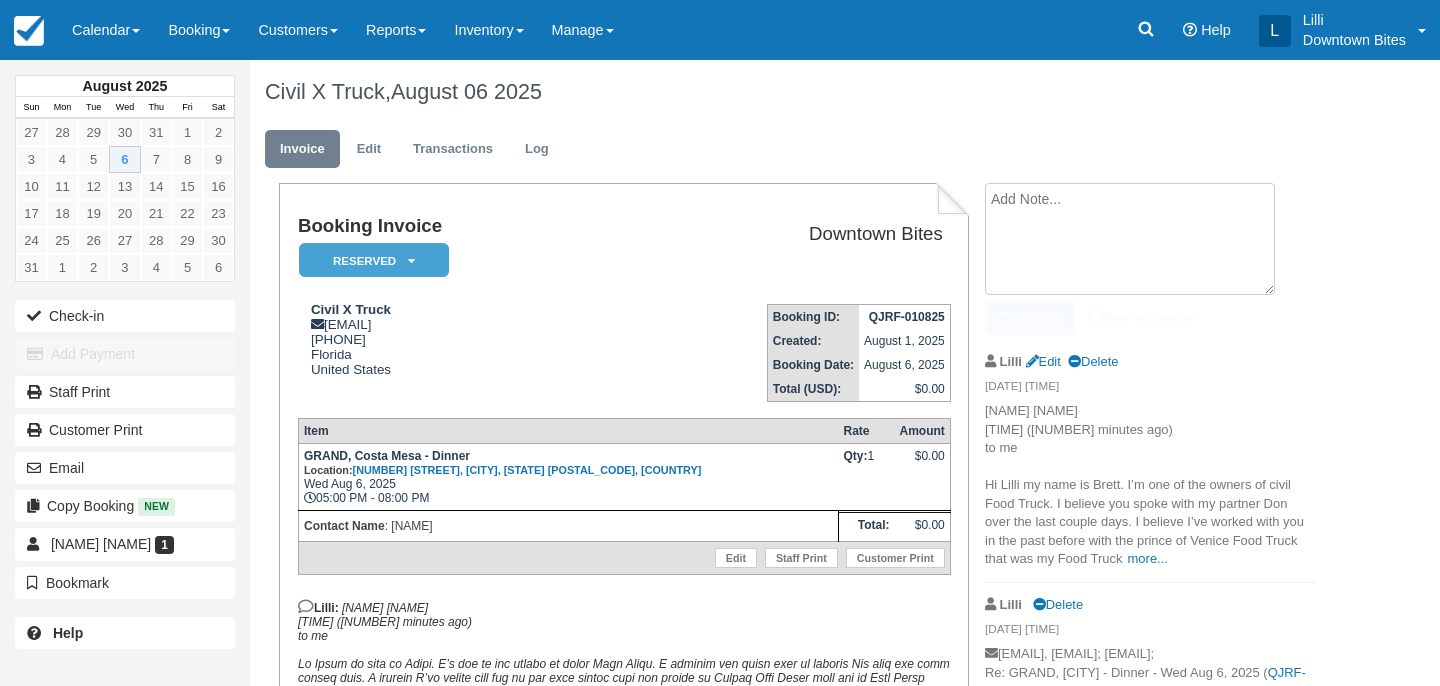 click at bounding box center (1130, 239) 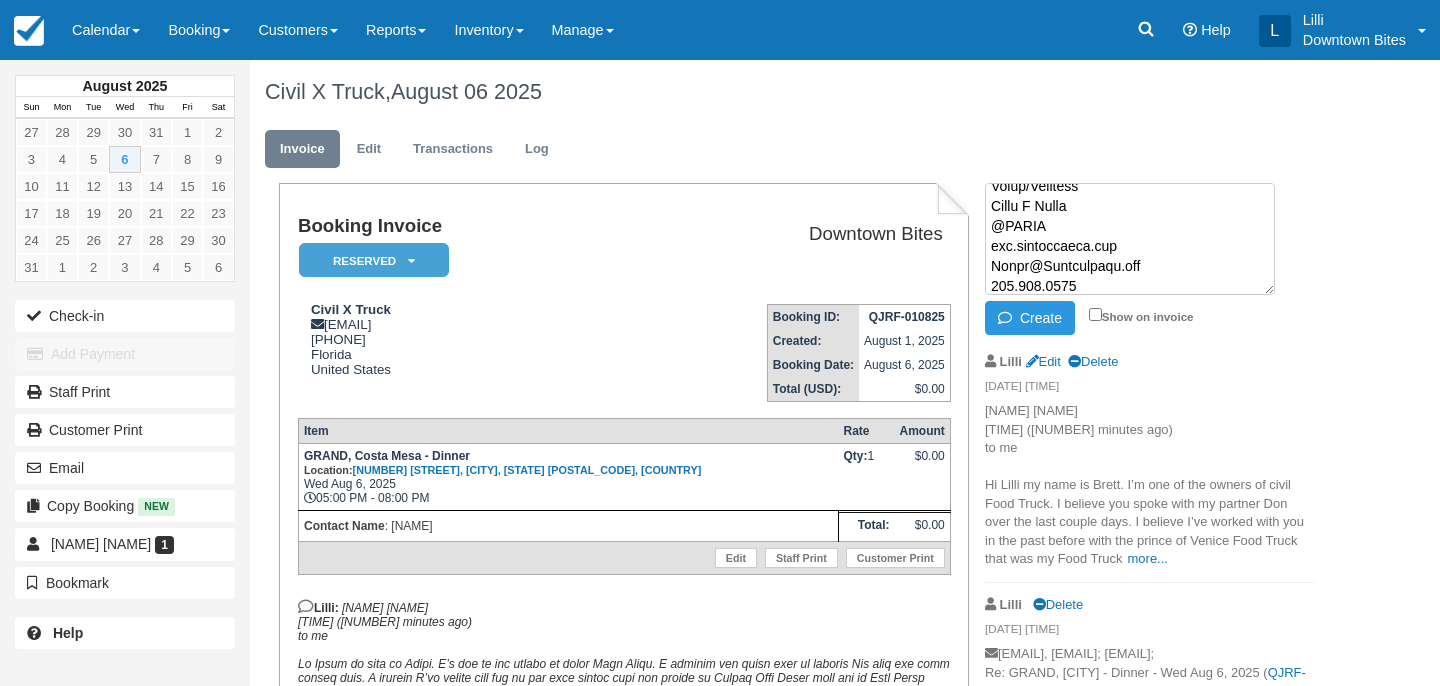 scroll, scrollTop: 573, scrollLeft: 0, axis: vertical 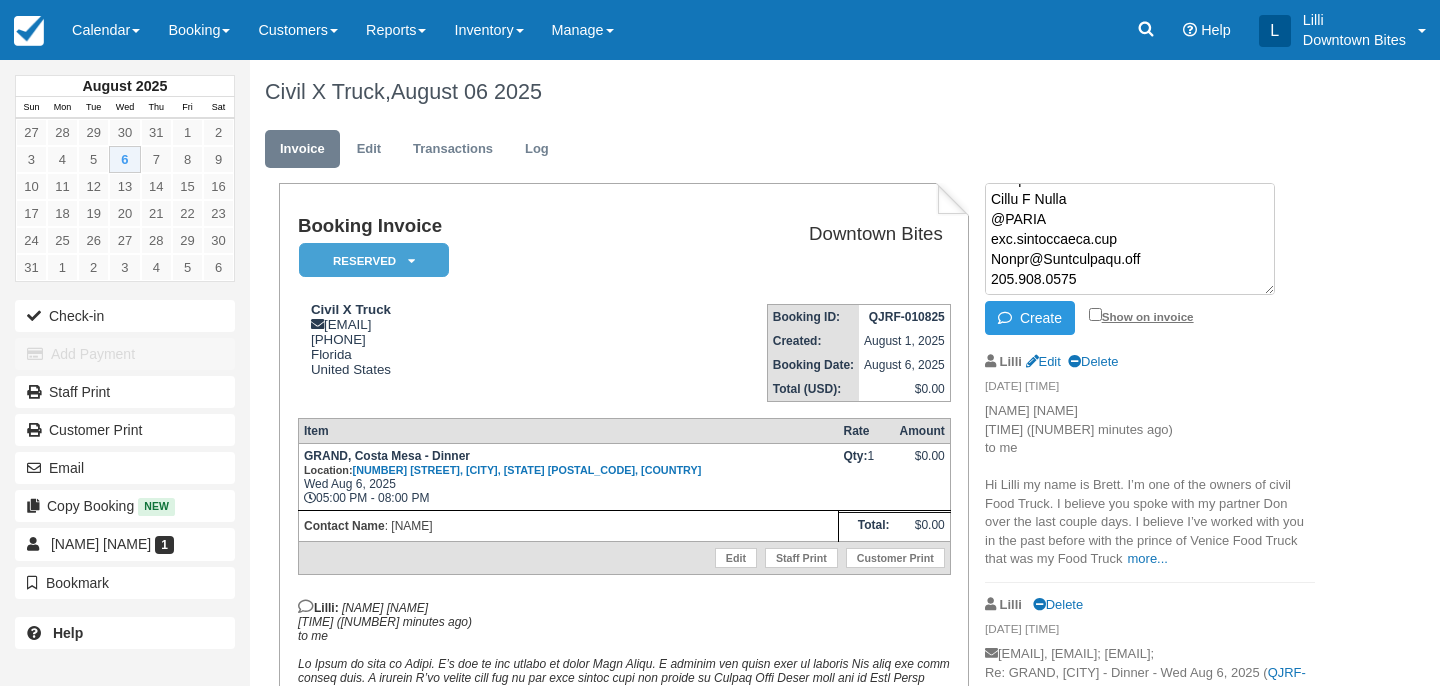 type on "Brett Heptinstall
11:55 AM (1 hour ago)
to me
Right I feel the same way but with these trucks, you literally never know you can drive 100 miles no issues and back and then one day you drive to the gas station and it engine blows up. We just got word back from our guy he’s not being able to guarantee us any timeframe and we’re getting a little worried and we don’t want to keep you waiting so we can have you find a cover if you’re unable to find a cover in time we can possibly still make it work, but it would probably be a 530 6 o’clock start just to give us enough time because the truck is in corona so we still have to go out there and get it But just let us know at least an hour and a half to two hours prior if you’re unable to find one and we can try to make it work, but we just wanted to let you know now if you’re able to find one, please do And again, I sincerely Apologize not how I planned the day at all
Brett Heptinstall
Owner/Operator
Civil X Truck
@CVXLA
www.civilxtruck.com
Brett@Civilxtruck.com..." 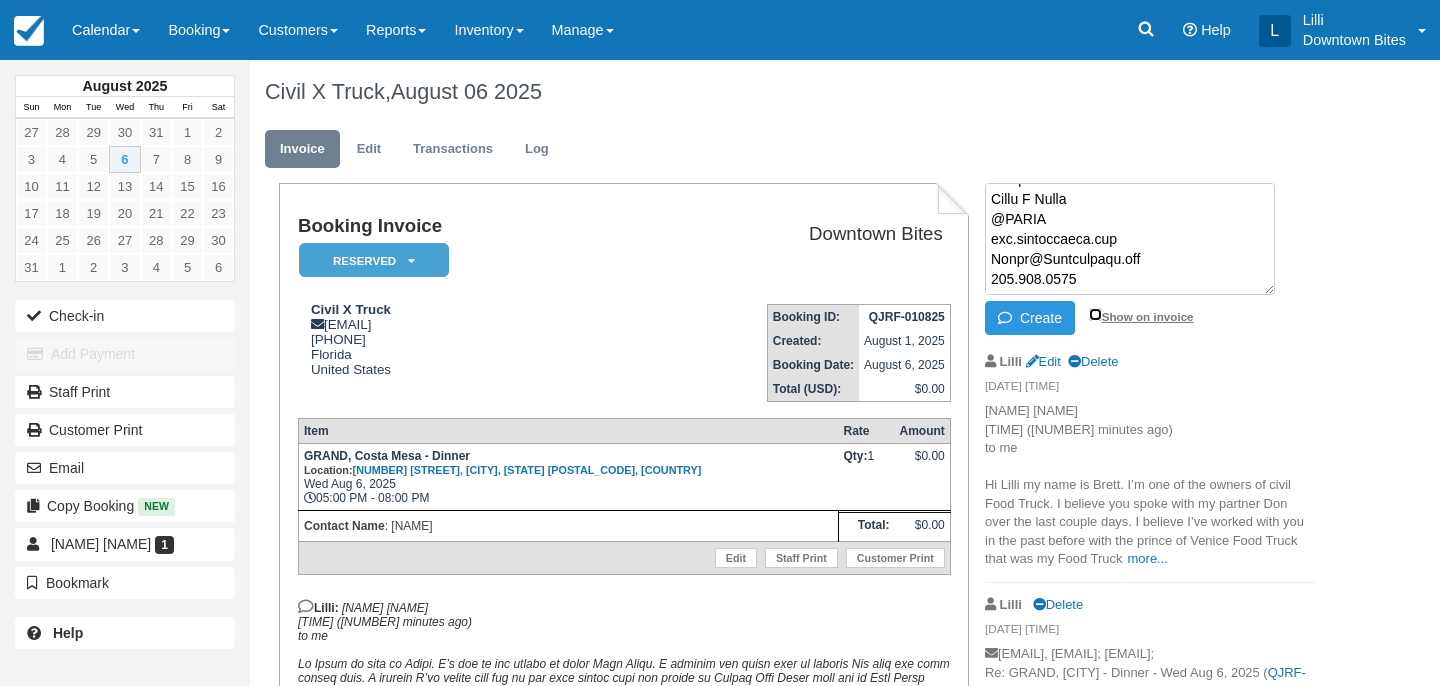 click on "Show on invoice" at bounding box center (1095, 314) 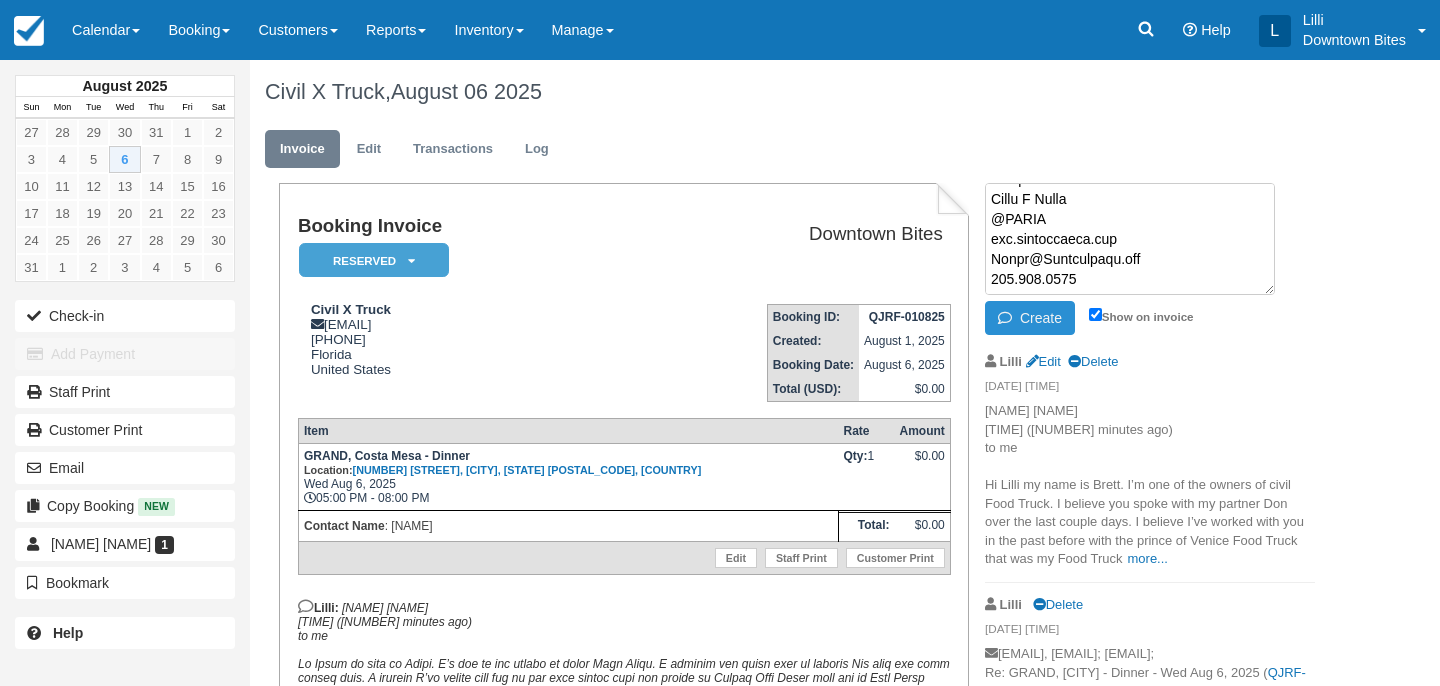 click on "Create" at bounding box center (1030, 318) 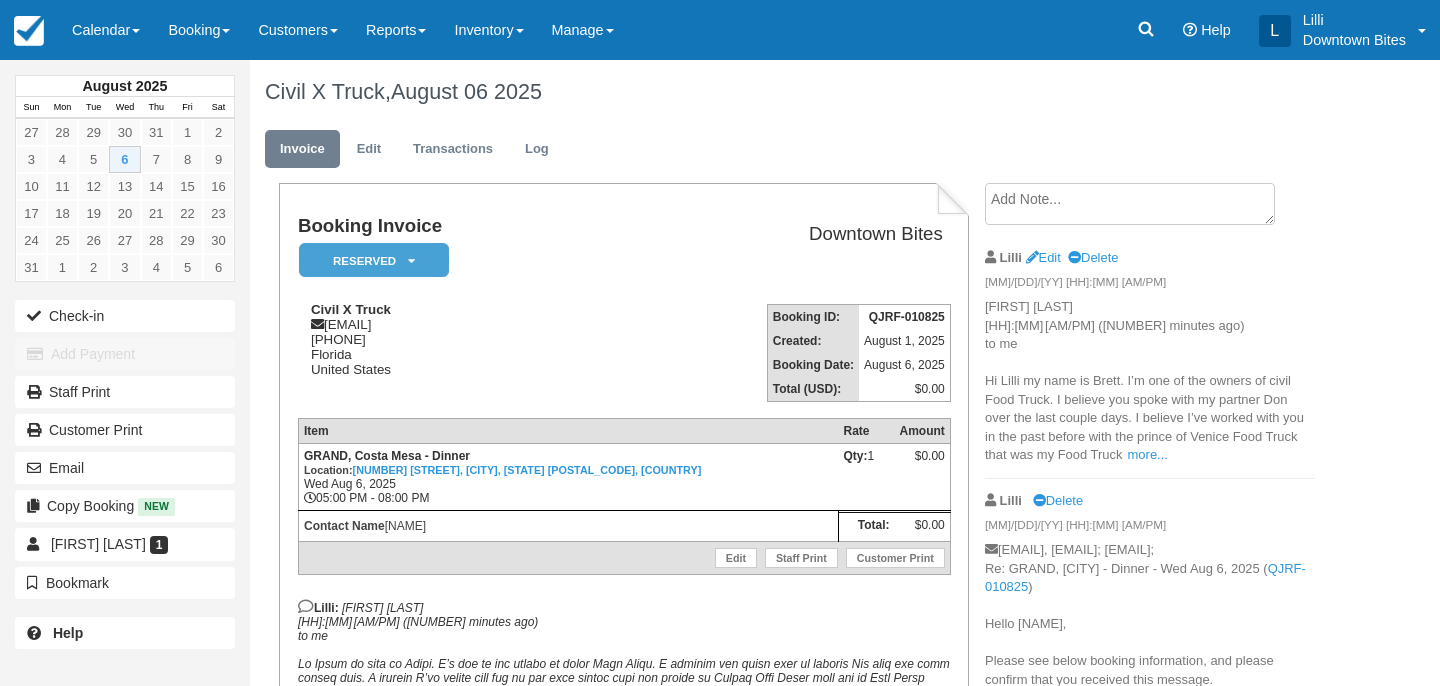 scroll, scrollTop: 0, scrollLeft: 0, axis: both 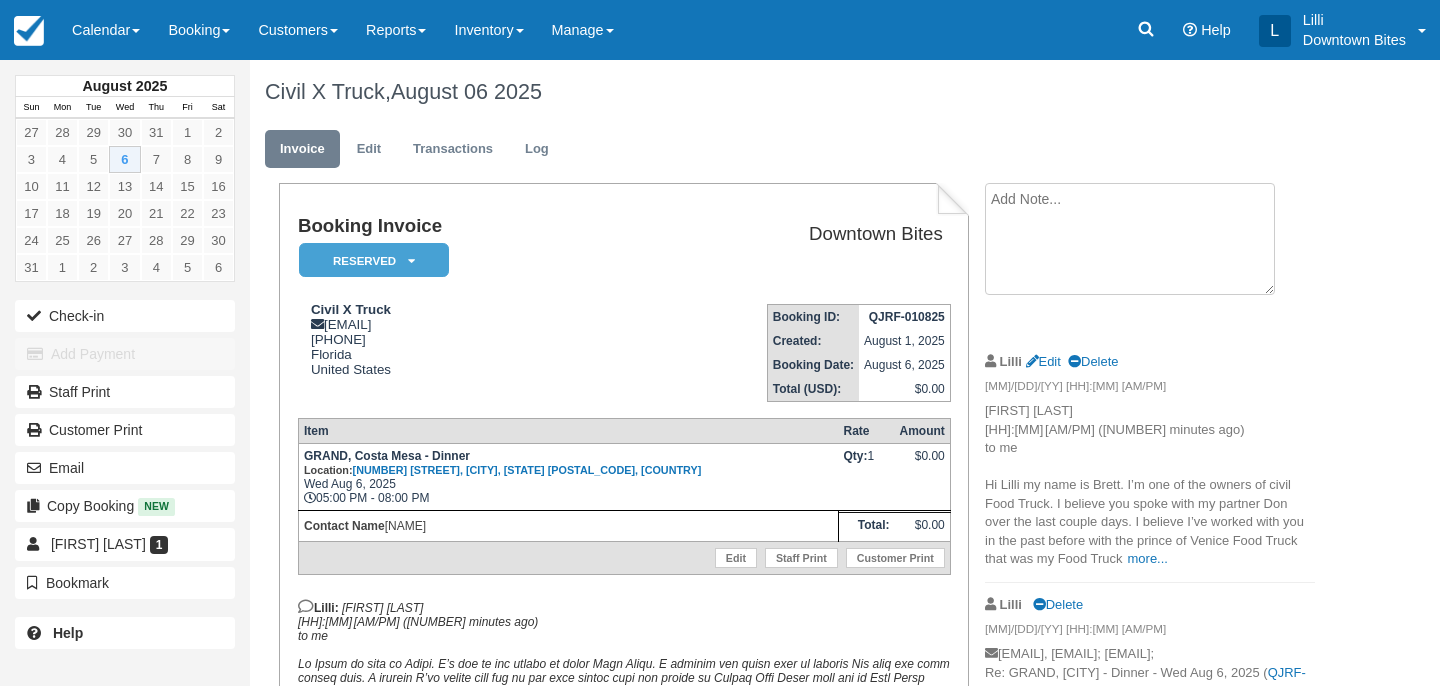 click at bounding box center [1130, 239] 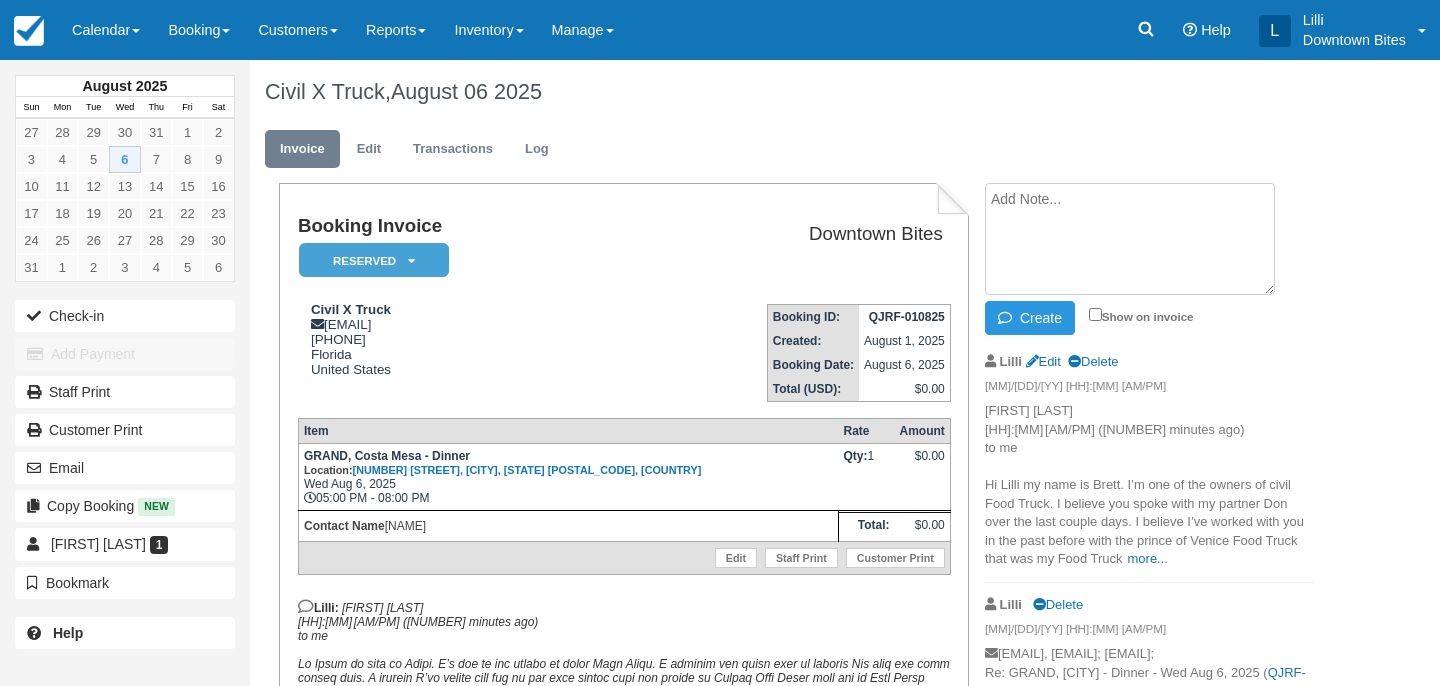 paste on "Brett Heptinstall
11:55 AM (1 hour ago)
to me
Right I feel the same way but with these trucks, you literally never know you can drive 100 miles no issues and back and then one day you drive to the gas station and it engine blows up. We just got word back from our guy he’s not being able to guarantee us any timeframe and we’re getting a little worried and we don’t want to keep you waiting so we can have you find a cover if you’re unable to find a cover in time we can possibly still make it work, but it would probably be a 530 6 o’clock start just to give us enough time because the truck is in corona so we still have to go out there and get it But just let us know at least an hour and a half to two hours prior if you’re unable to find one and we can try to make it work, but we just wanted to let you know now if you’re able to find one, please do And again, I sincerely Apologize not how I planned the day at all
Brett Heptinstall
Owner/Operator
Civil X Truck
@CVXLA
www.civilxtruck.com
Brett@Civilxtruck.com..." 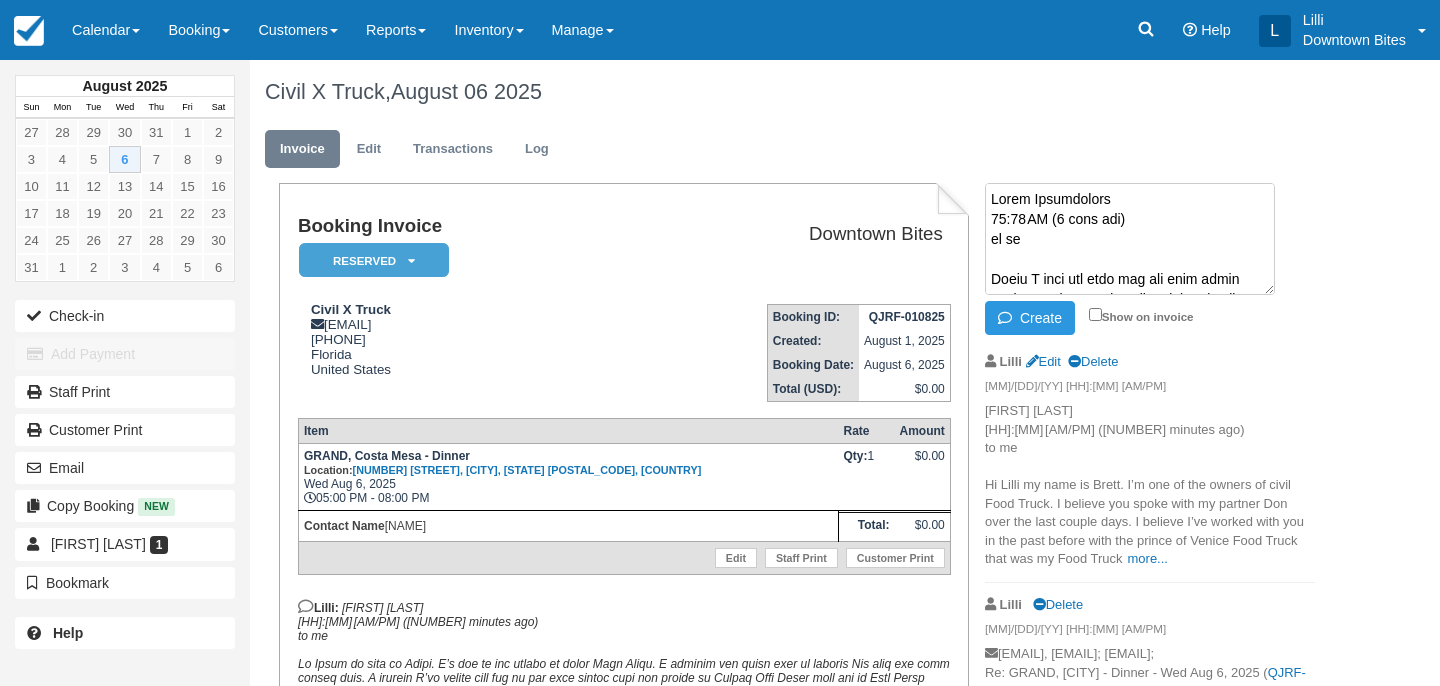 scroll, scrollTop: 553, scrollLeft: 0, axis: vertical 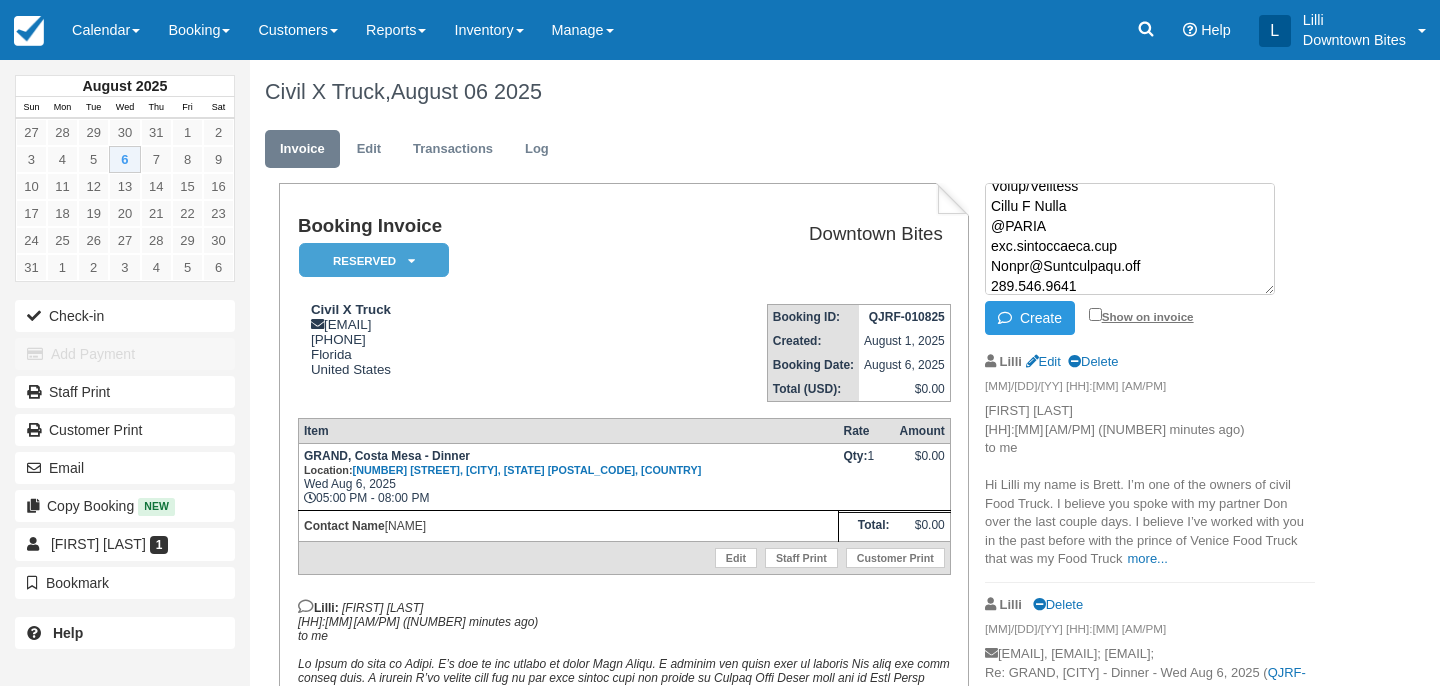 type on "Brett Heptinstall
11:55 AM (1 hour ago)
to me
Right I feel the same way but with these trucks, you literally never know you can drive 100 miles no issues and back and then one day you drive to the gas station and it engine blows up. We just got word back from our guy he’s not being able to guarantee us any timeframe and we’re getting a little worried and we don’t want to keep you waiting so we can have you find a cover if you’re unable to find a cover in time we can possibly still make it work, but it would probably be a 530 6 o’clock start just to give us enough time because the truck is in corona so we still have to go out there and get it But just let us know at least an hour and a half to two hours prior if you’re unable to find one and we can try to make it work, but we just wanted to let you know now if you’re able to find one, please do And again, I sincerely Apologize not how I planned the day at all
Brett Heptinstall
Owner/Operator
Civil X Truck
@CVXLA
www.civilxtruck.com
Brett@Civilxtruck.com..." 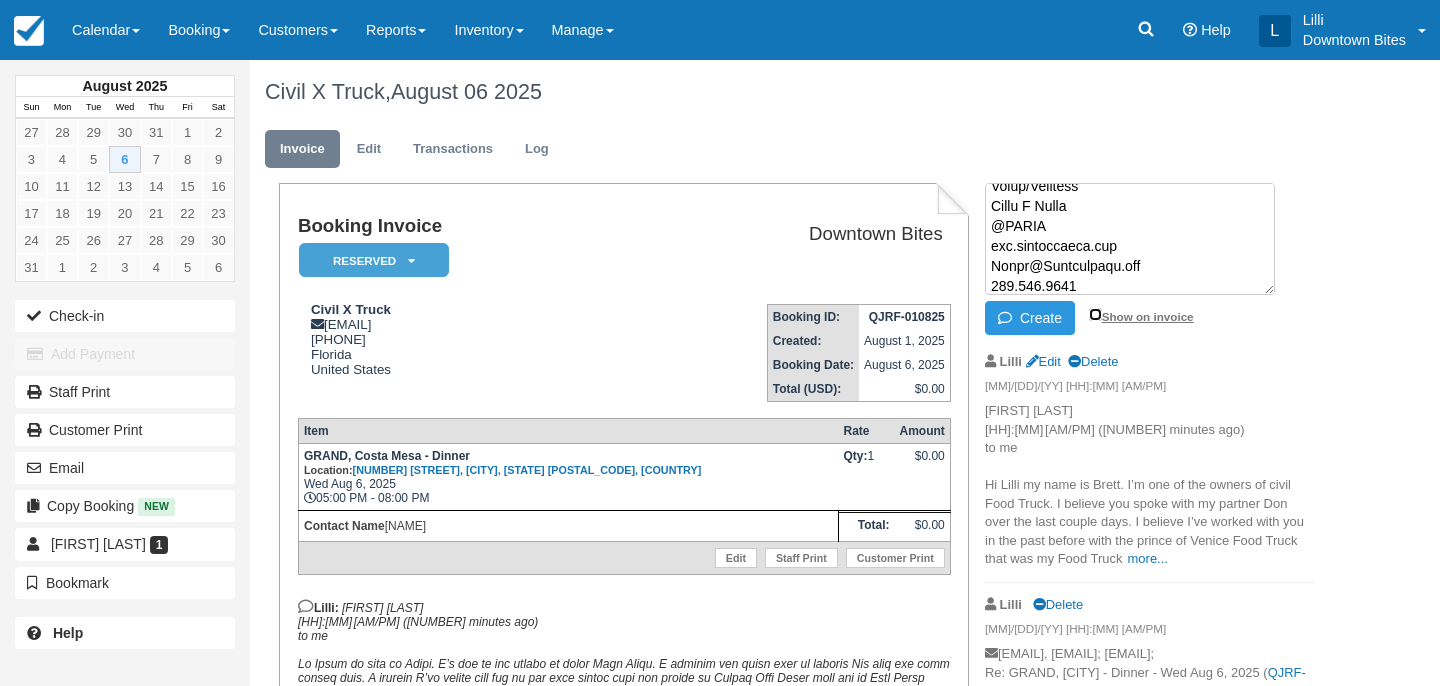 click on "Show on invoice" at bounding box center (1095, 314) 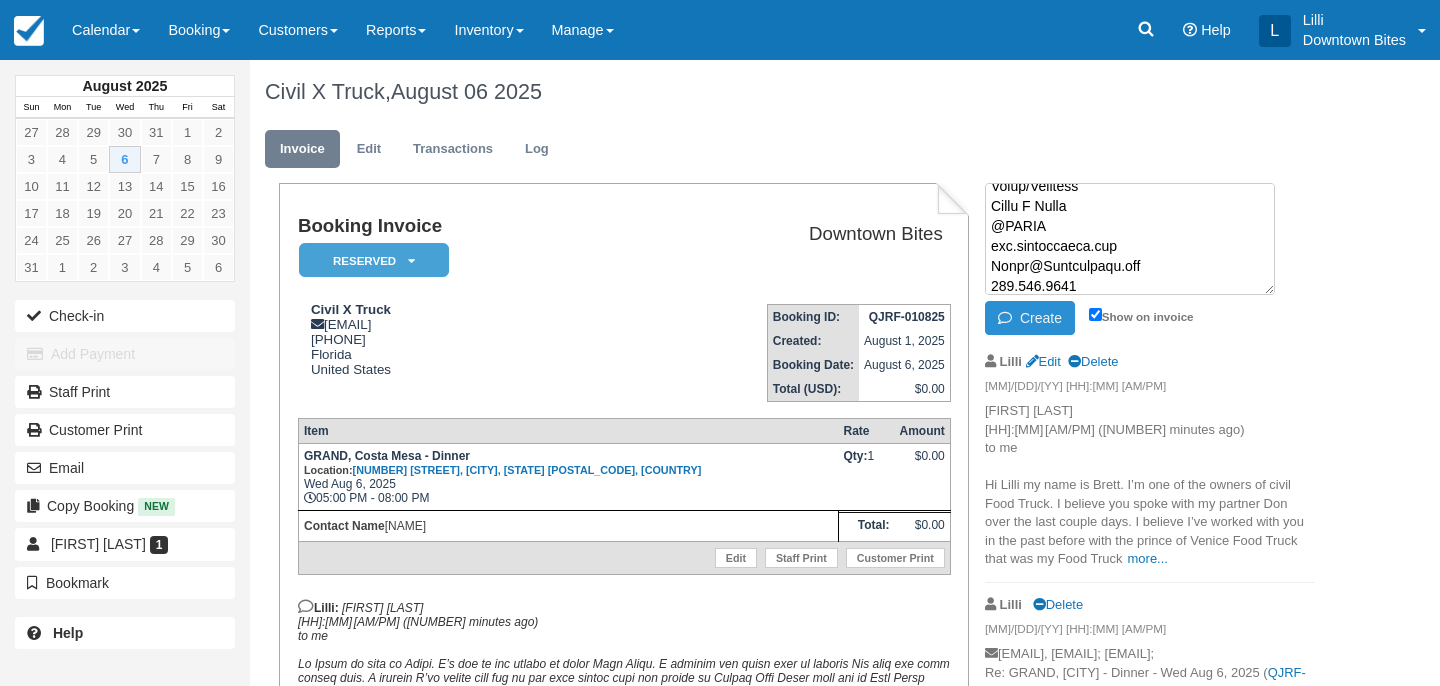 click on "Create" at bounding box center [1030, 318] 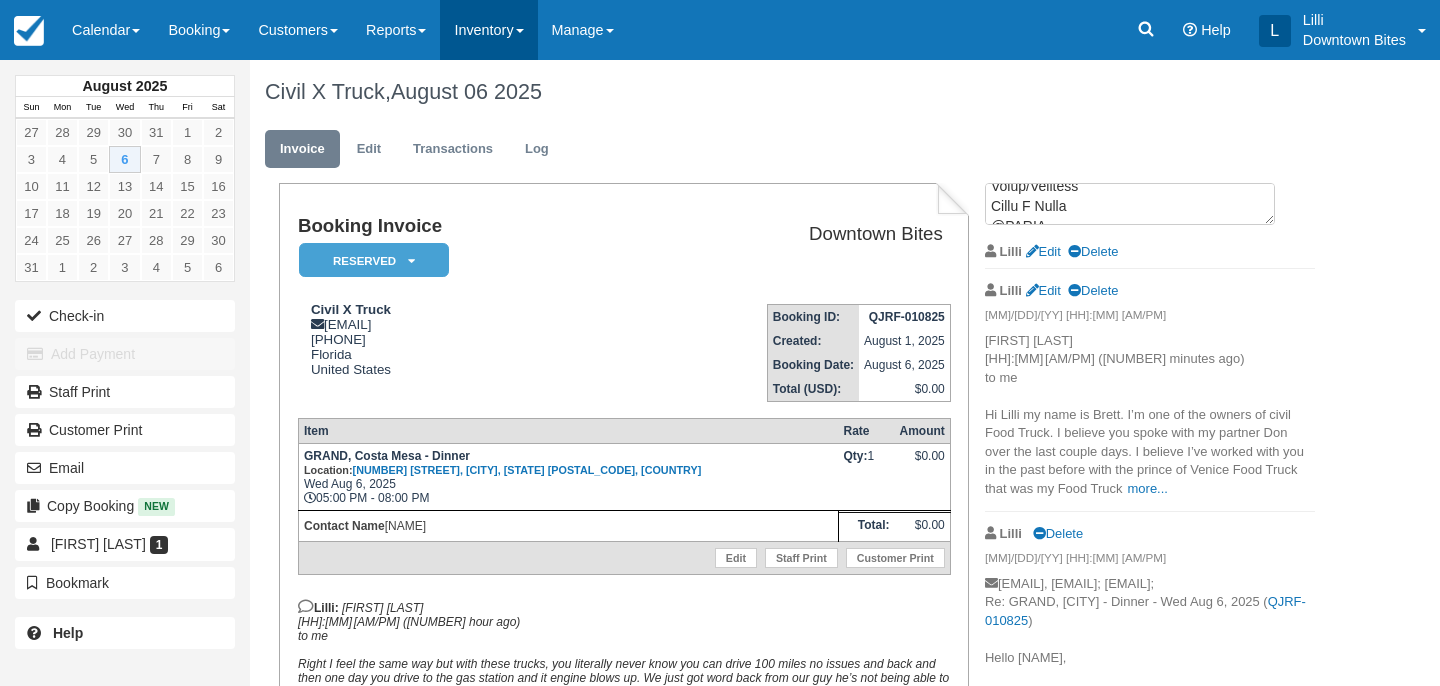 scroll, scrollTop: 0, scrollLeft: 0, axis: both 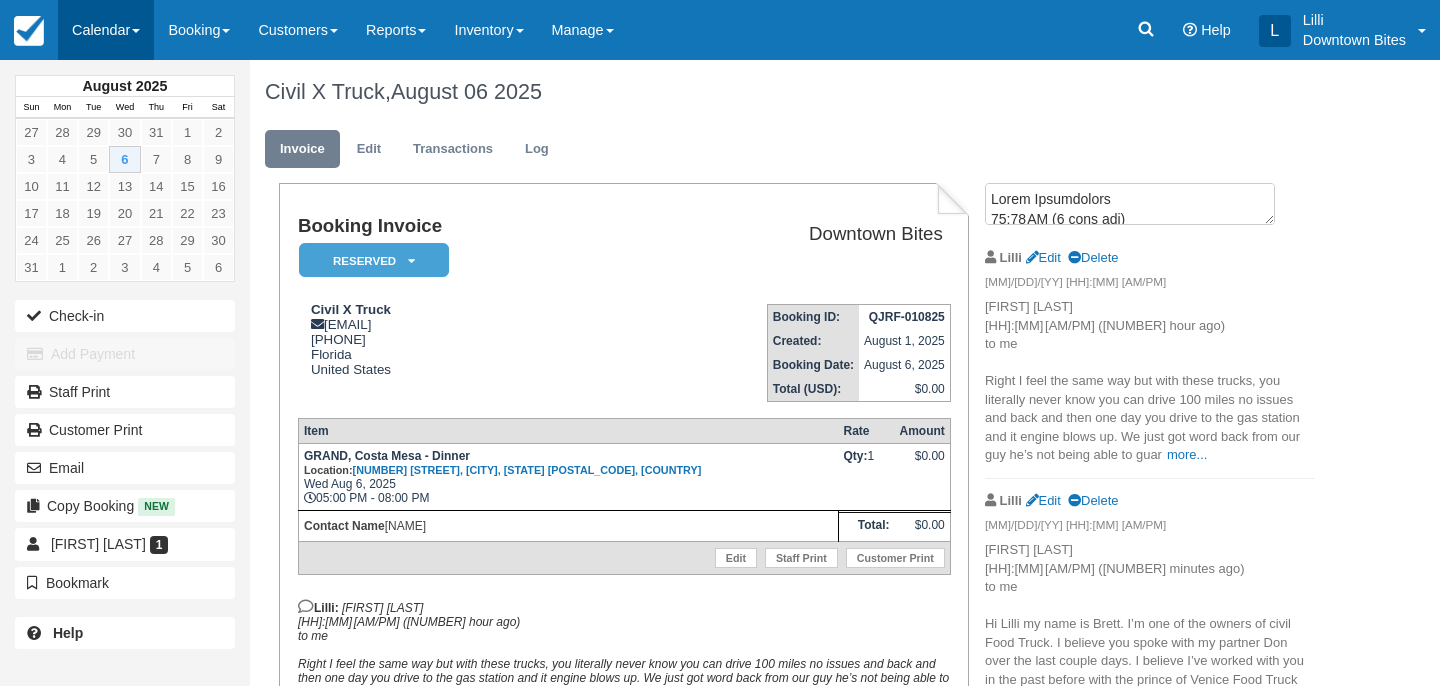 click on "Calendar" at bounding box center (106, 30) 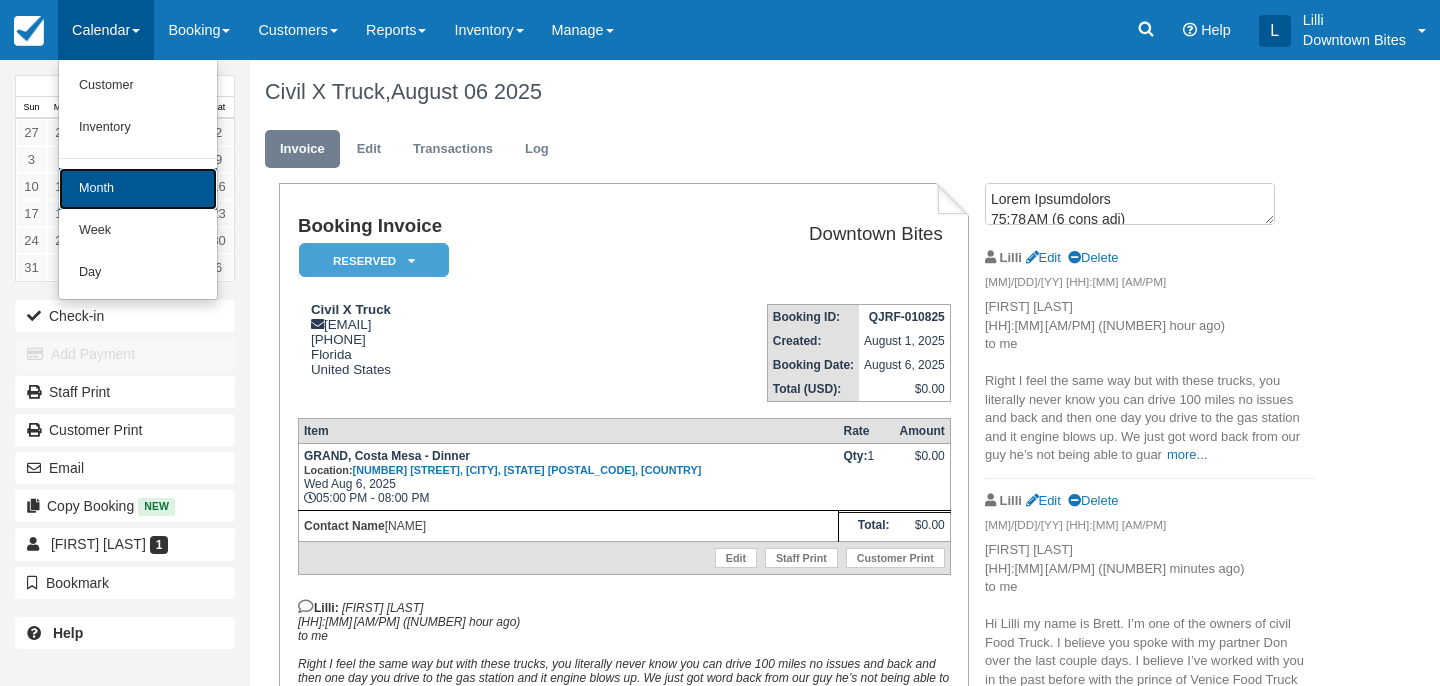 click on "Month" at bounding box center (138, 189) 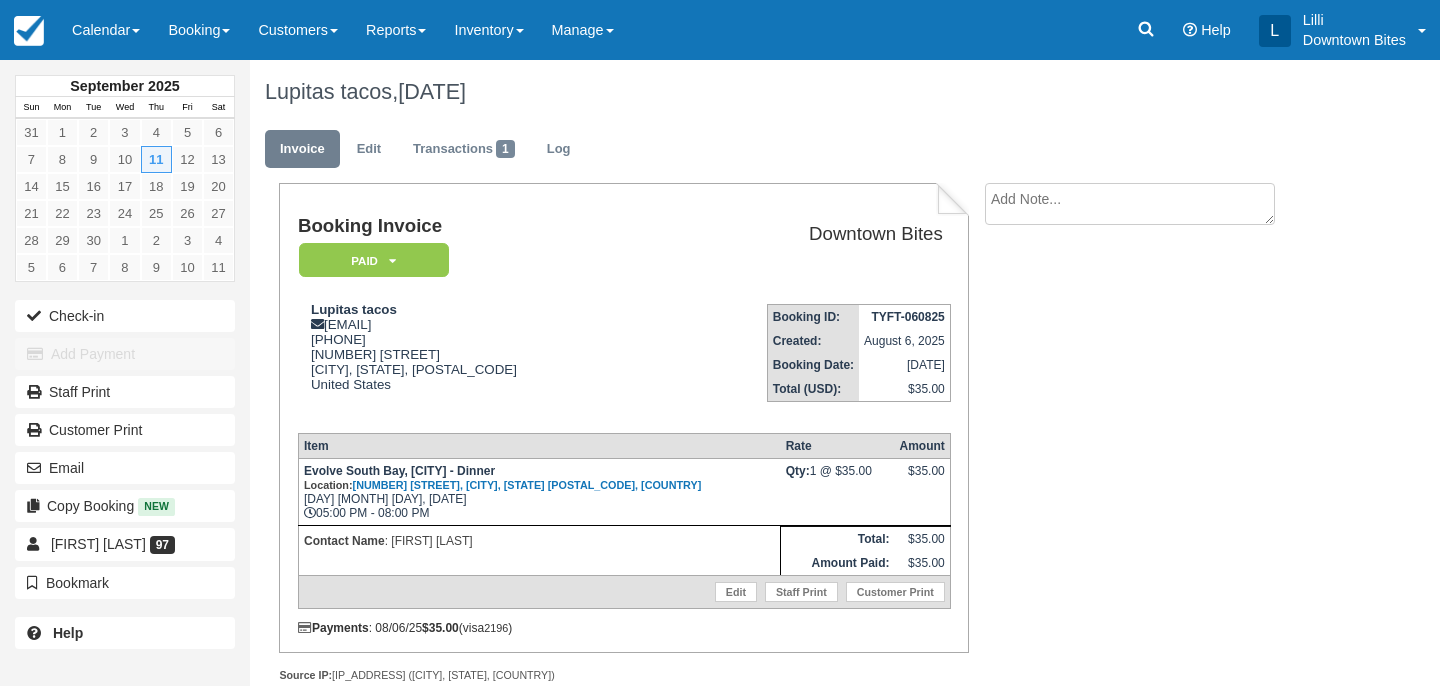 scroll, scrollTop: 15, scrollLeft: 0, axis: vertical 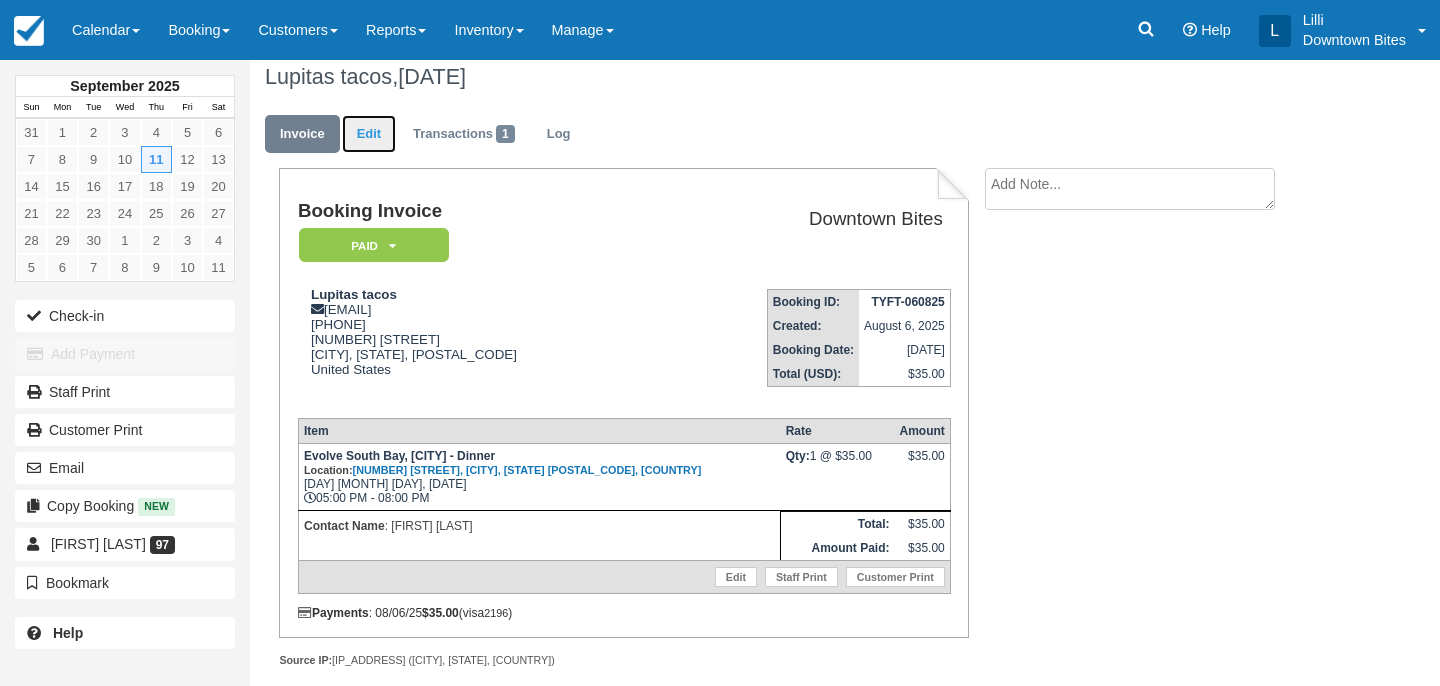 click on "Edit" at bounding box center [369, 134] 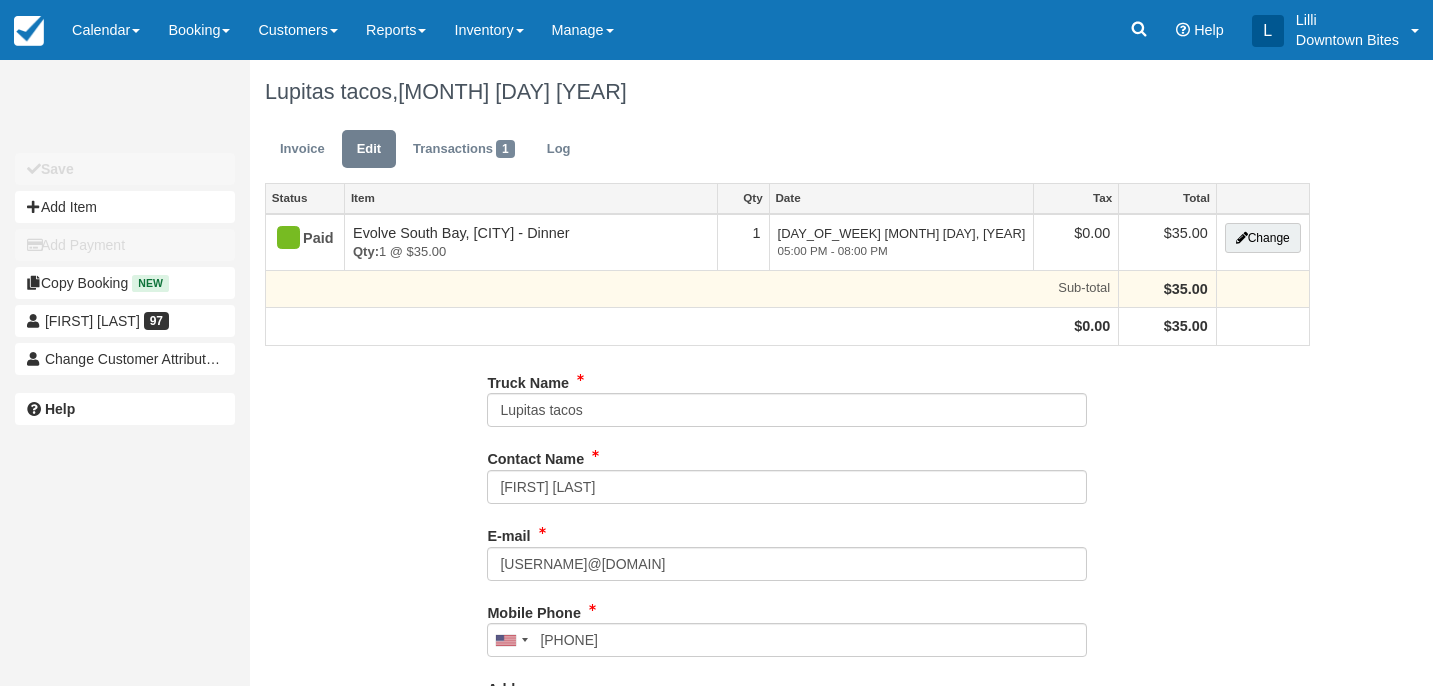type on "[PHONE]" 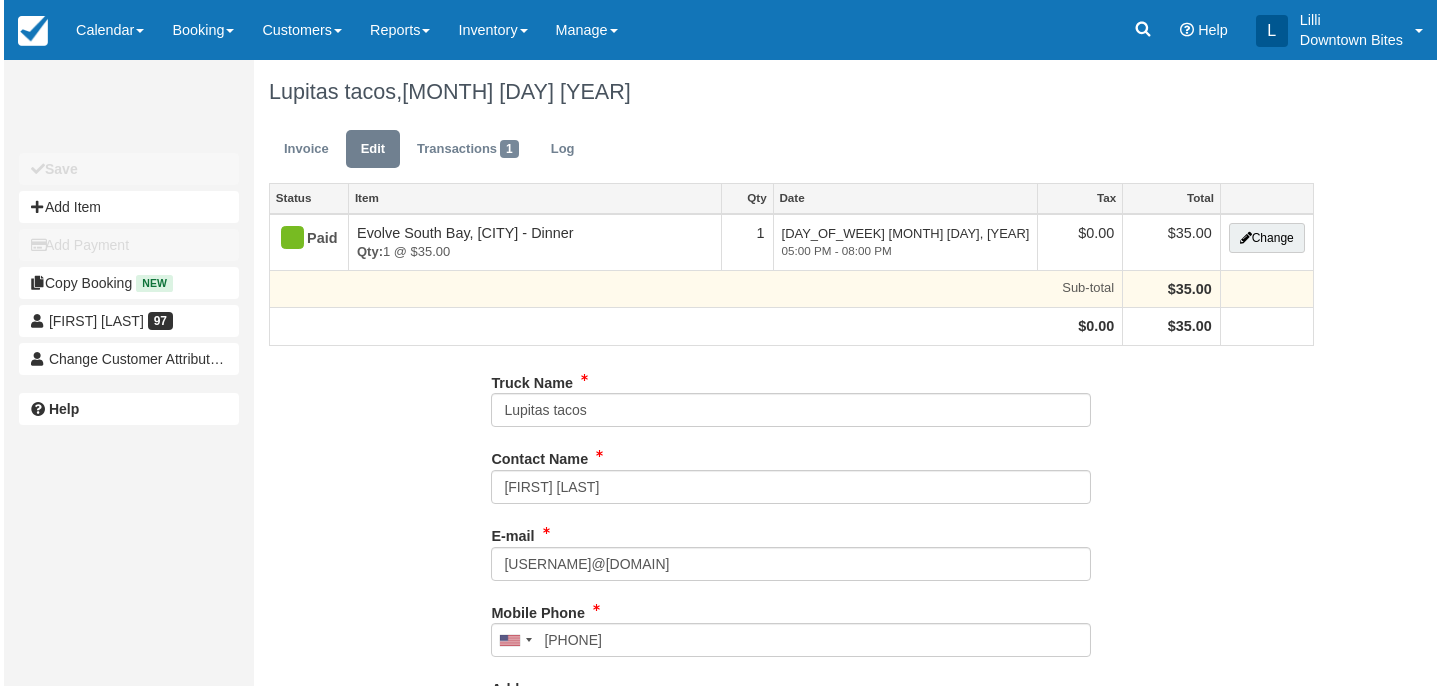 scroll, scrollTop: 0, scrollLeft: 0, axis: both 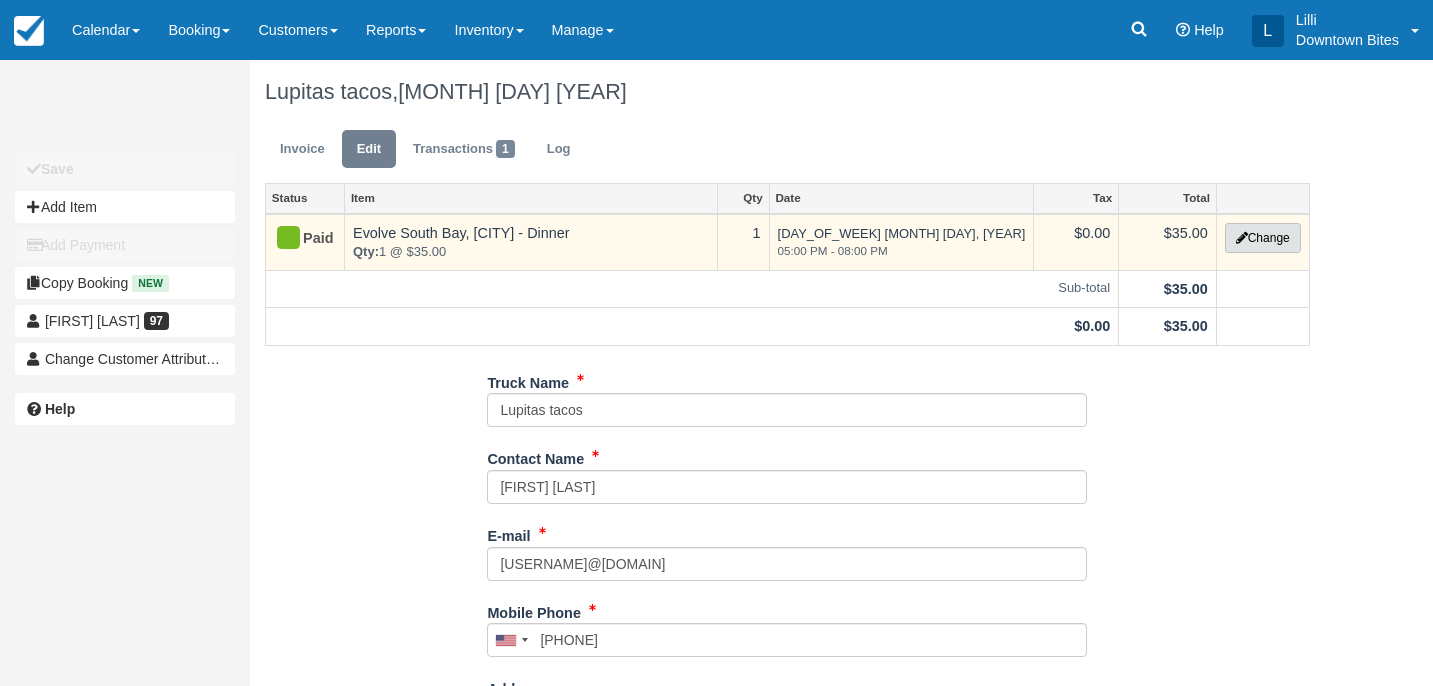 click on "Change" at bounding box center [1263, 238] 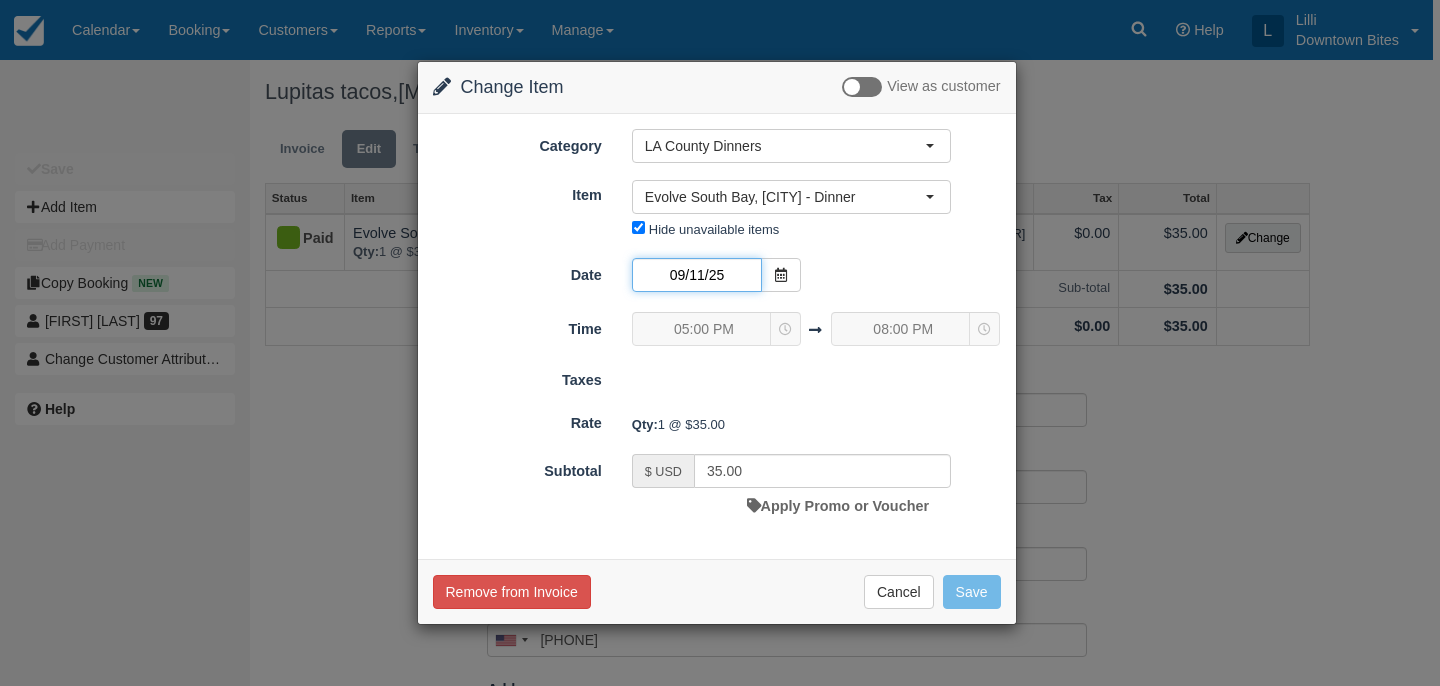 click on "09/11/25" at bounding box center [697, 275] 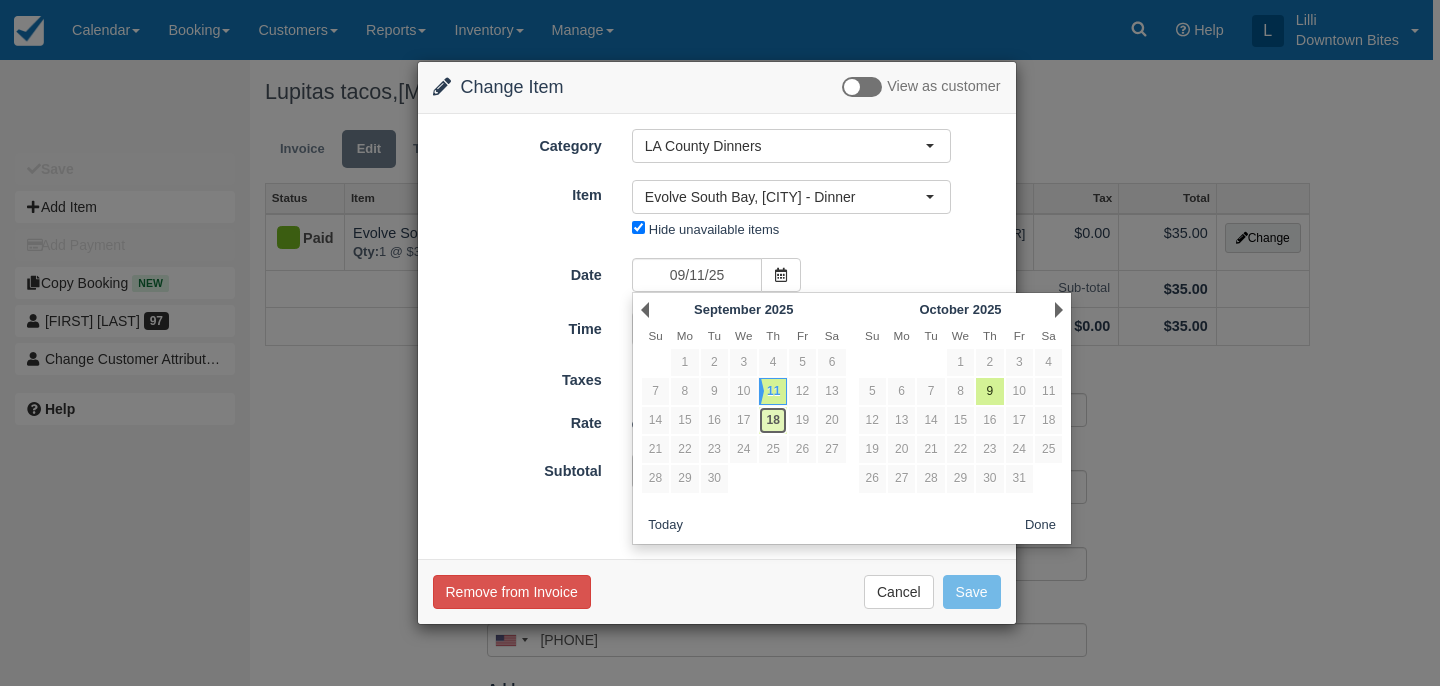 click on "18" at bounding box center (772, 420) 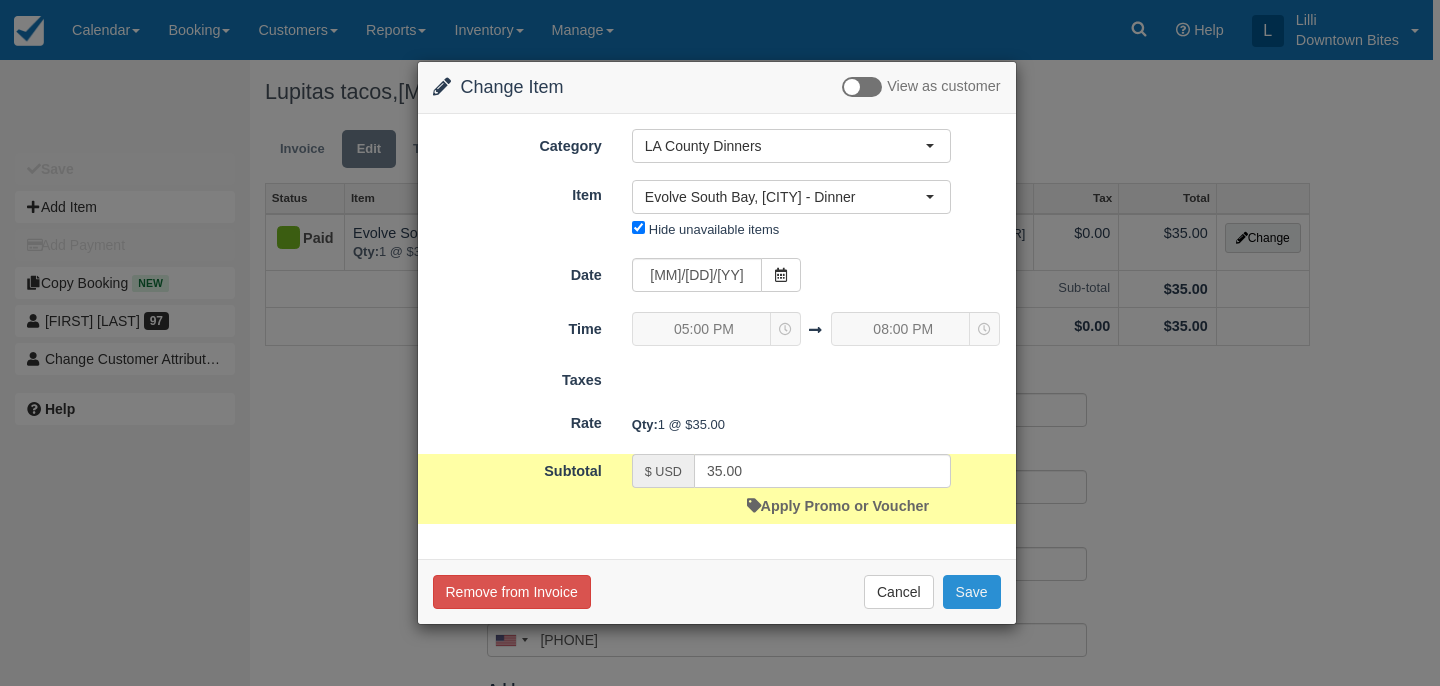 click on "Save" at bounding box center [972, 592] 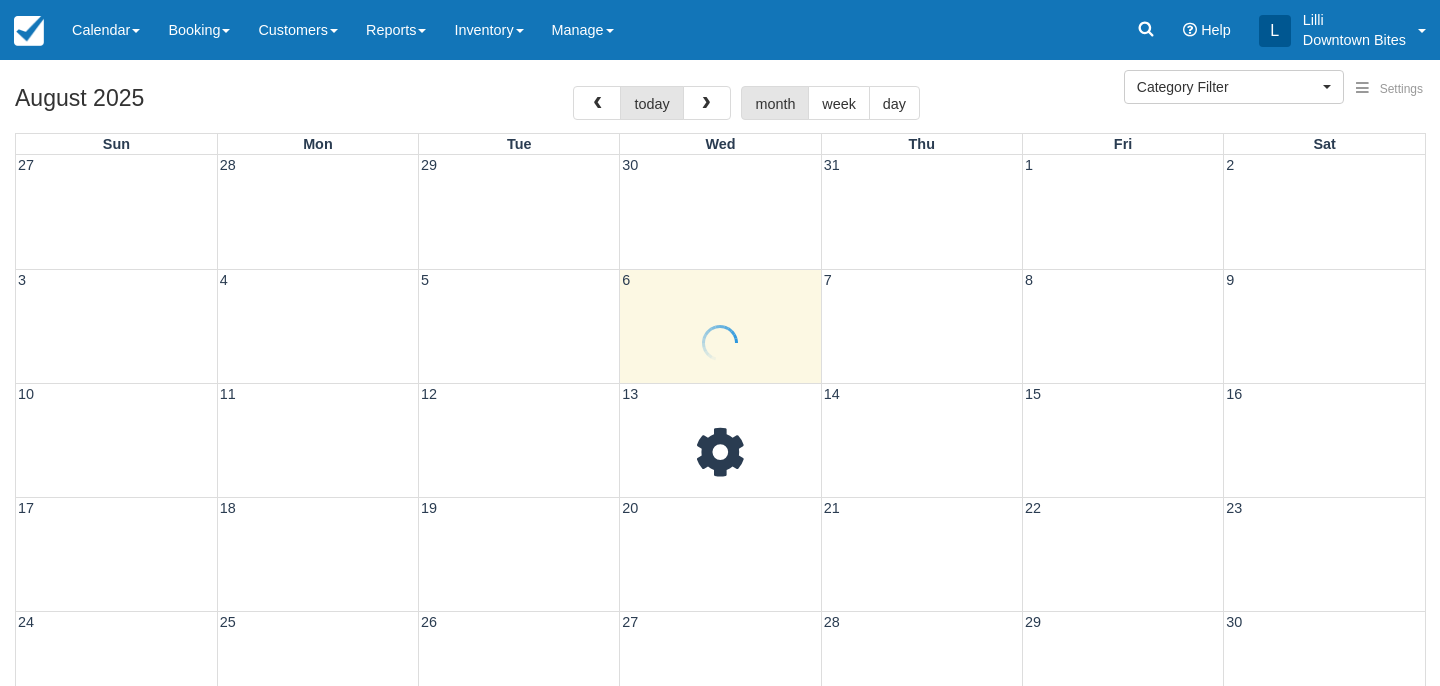 select 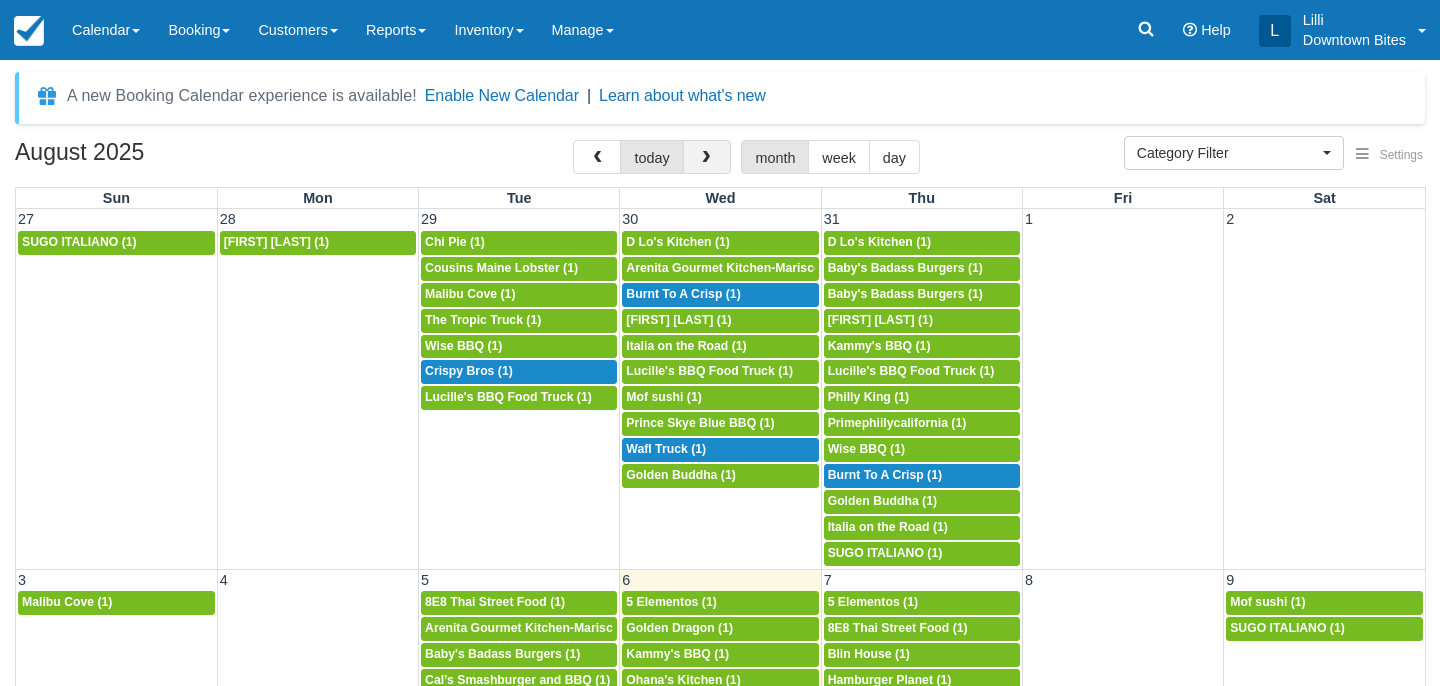 click at bounding box center [706, 158] 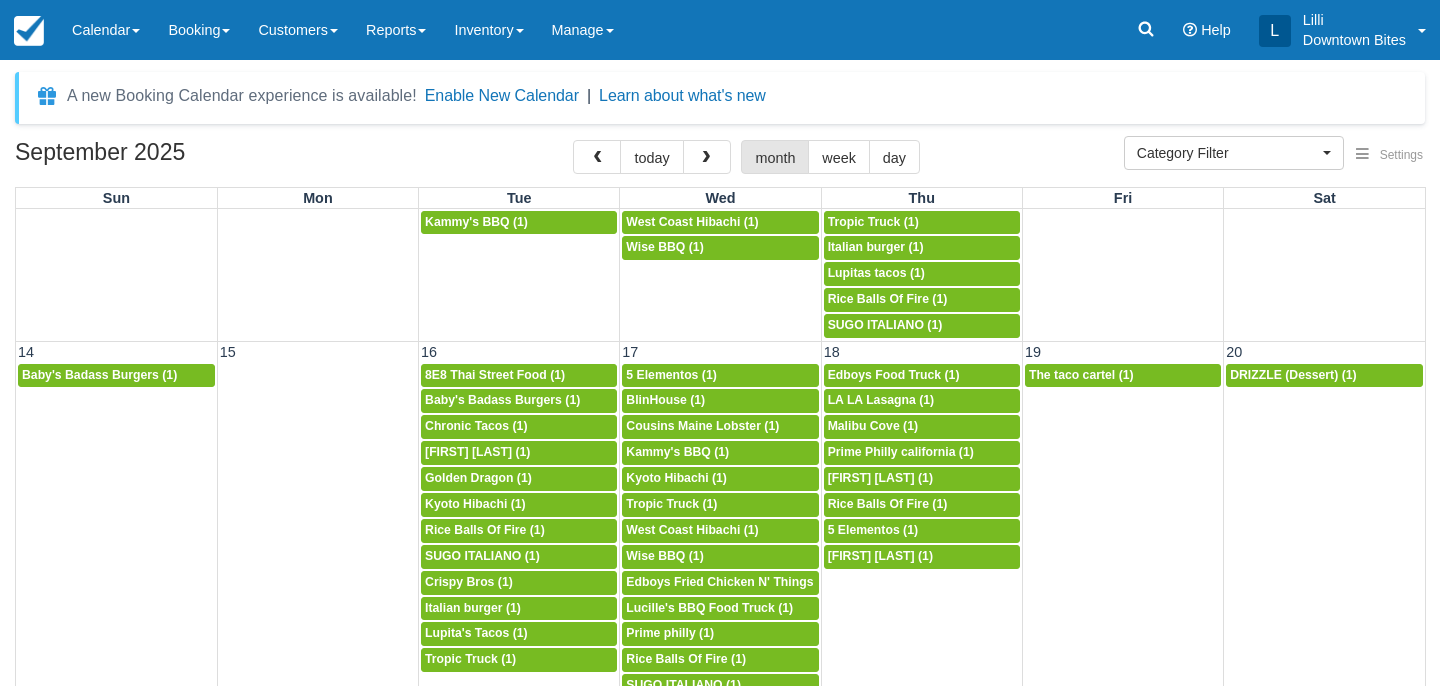 scroll, scrollTop: 506, scrollLeft: 0, axis: vertical 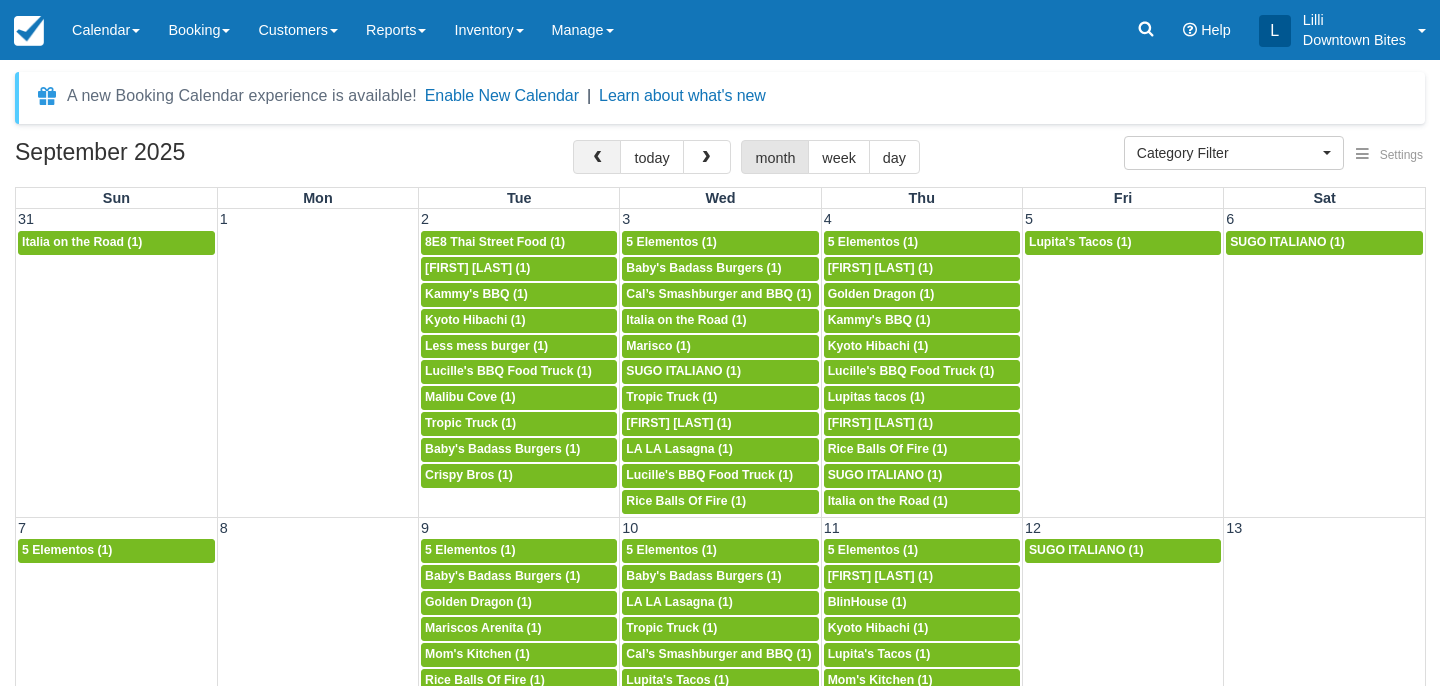 click at bounding box center [597, 158] 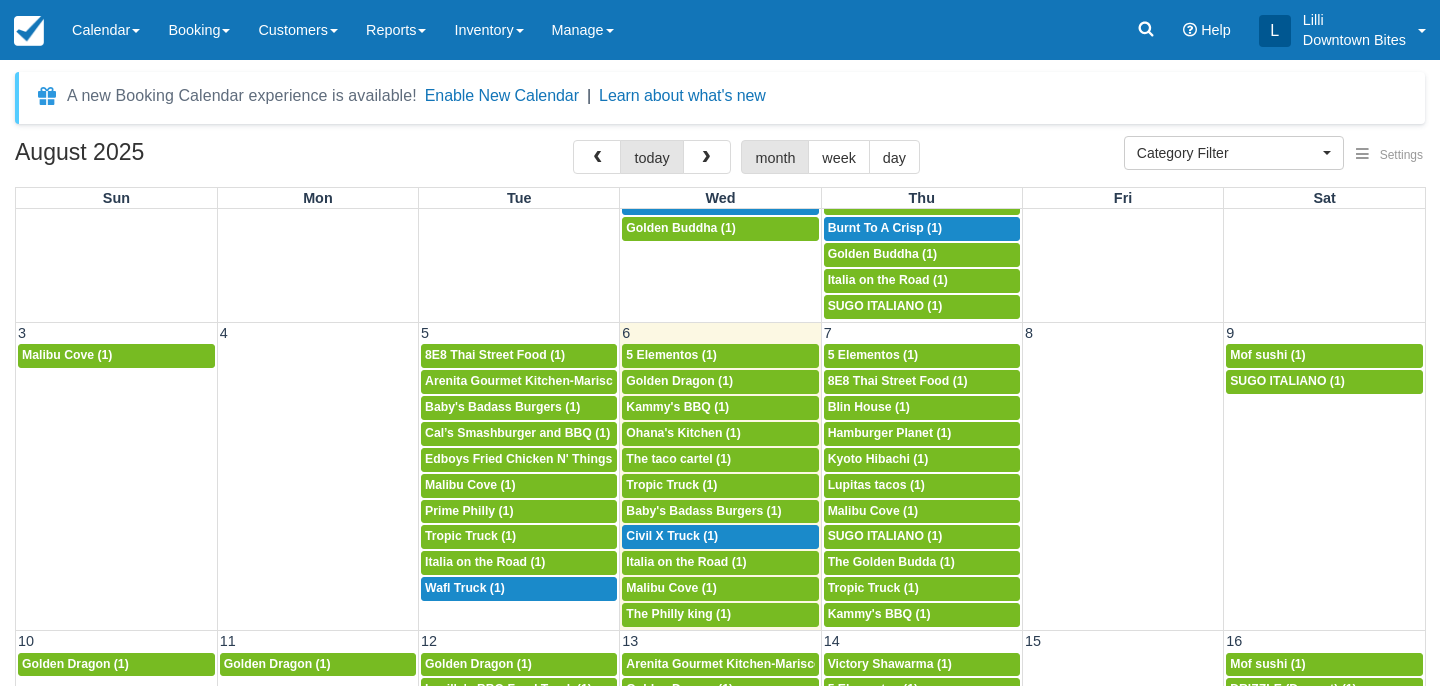 scroll, scrollTop: 305, scrollLeft: 0, axis: vertical 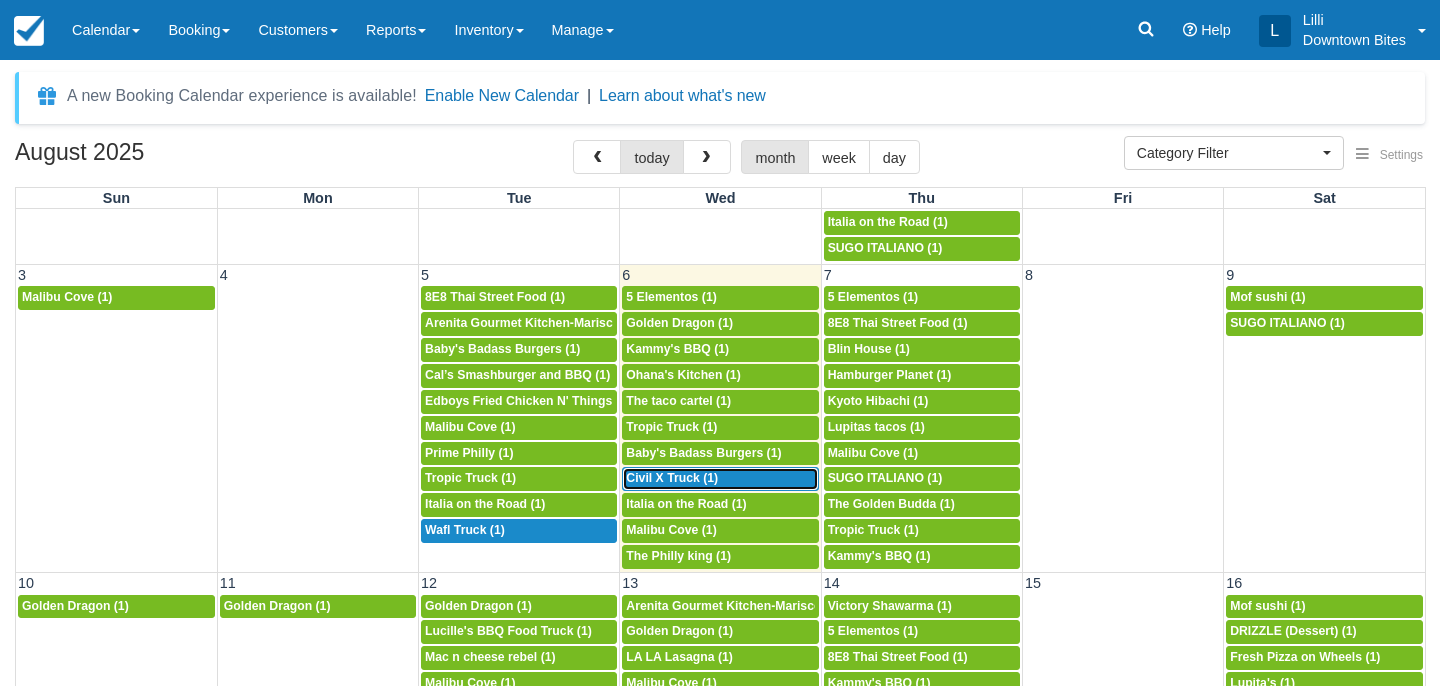 click on "Civil X Truck (1)" at bounding box center [672, 478] 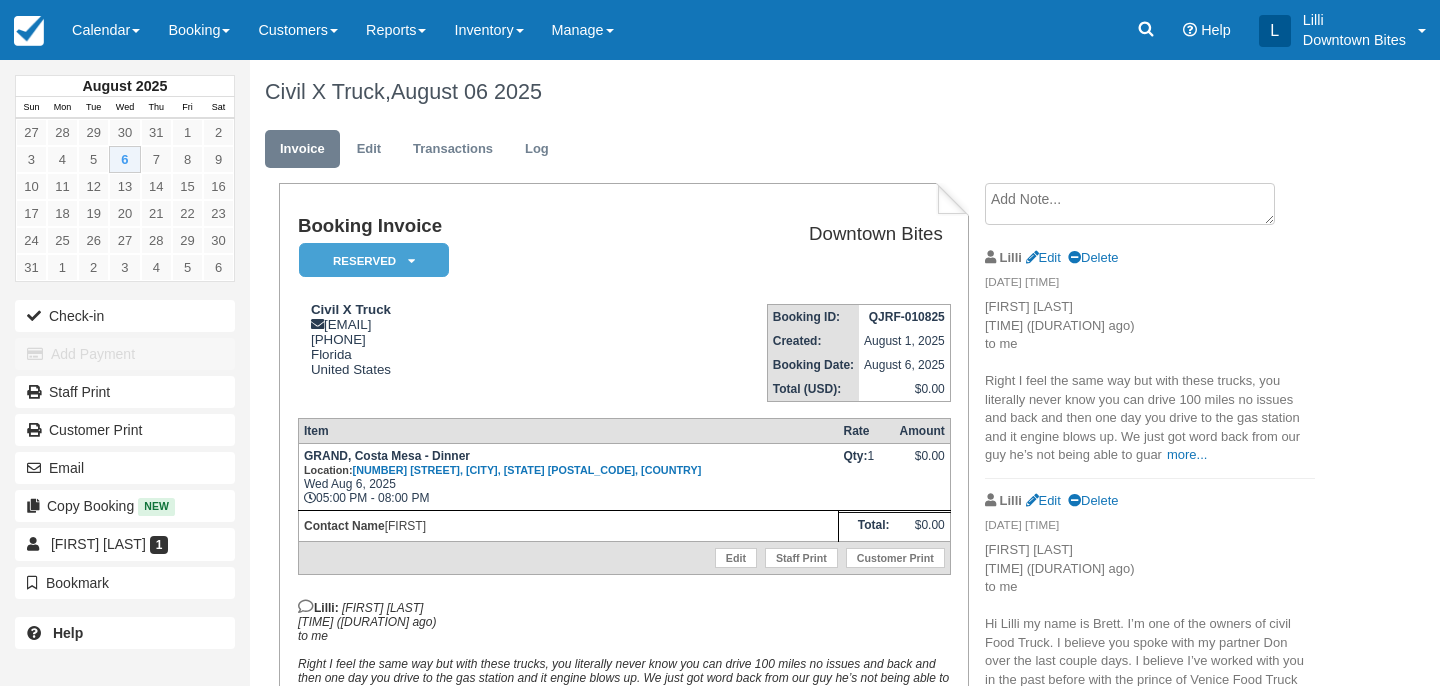 scroll, scrollTop: 0, scrollLeft: 0, axis: both 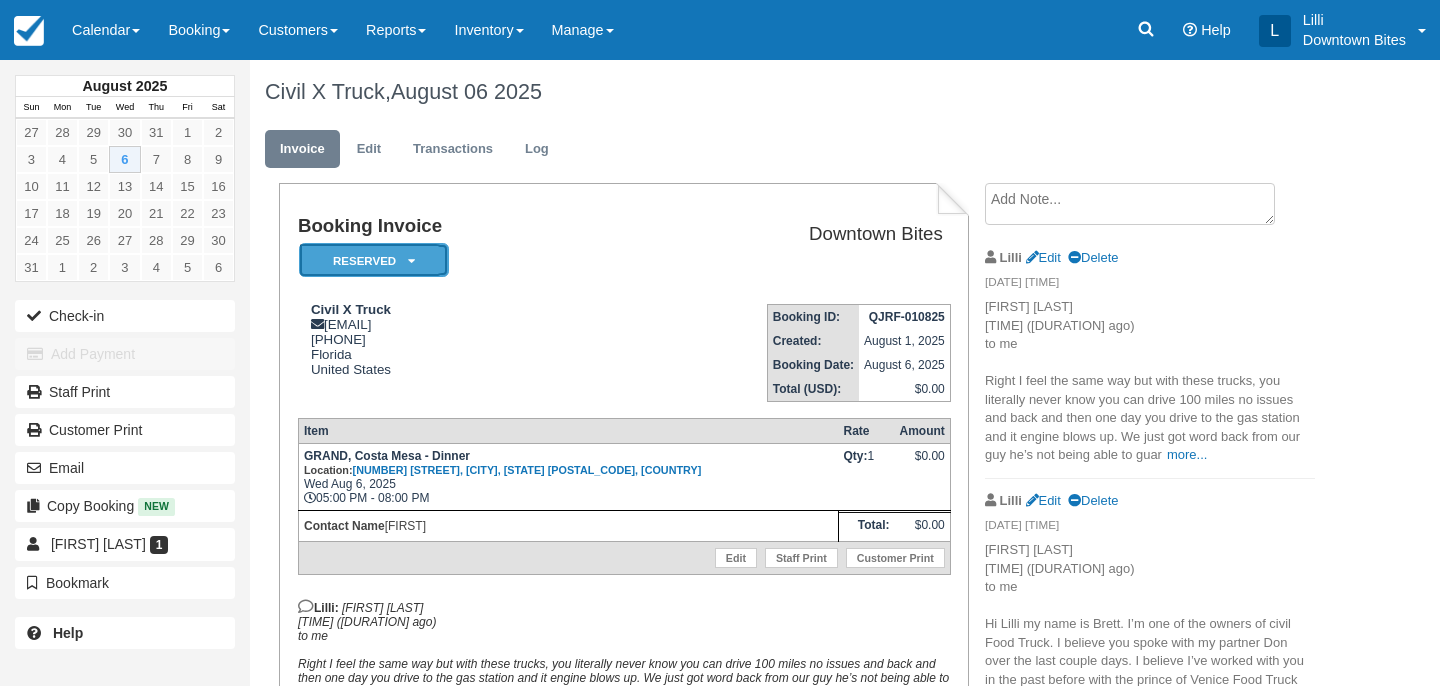 click on "Reserved" at bounding box center (374, 260) 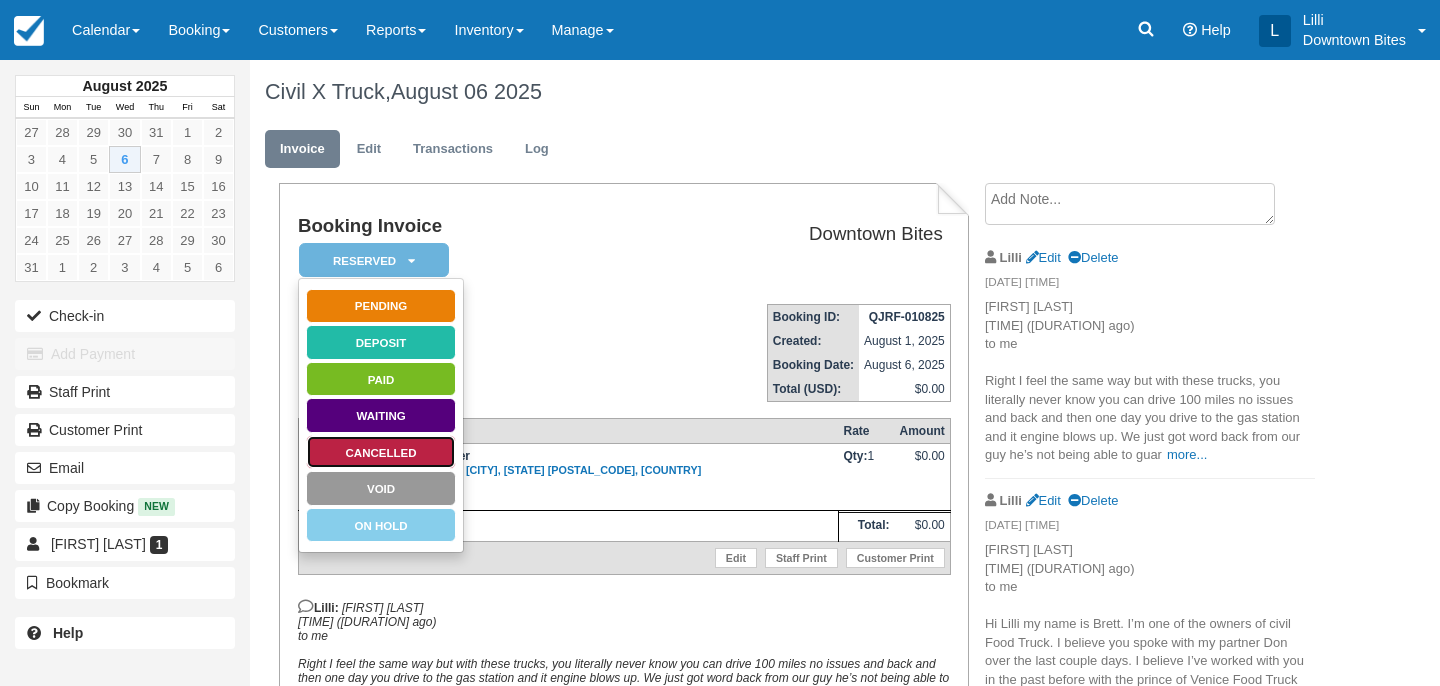 click on "Cancelled" at bounding box center [381, 452] 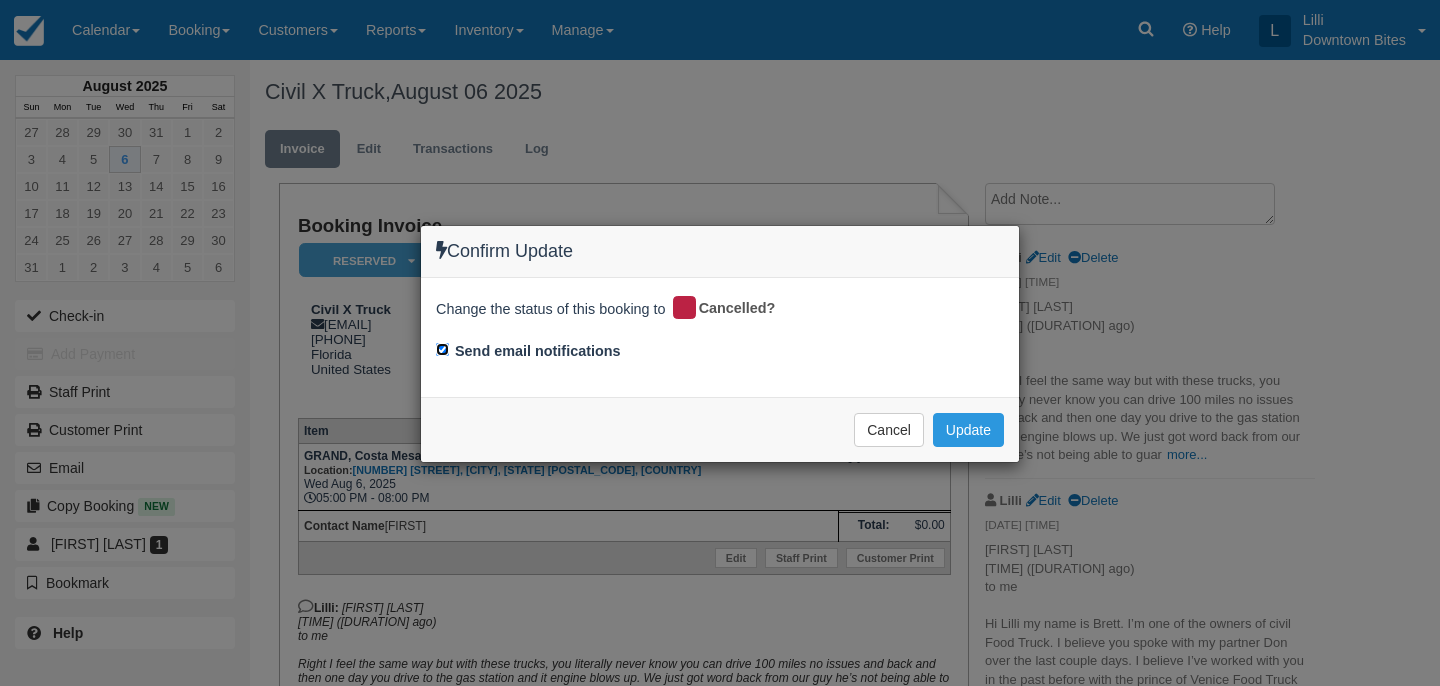 click on "Send email notifications" at bounding box center (442, 349) 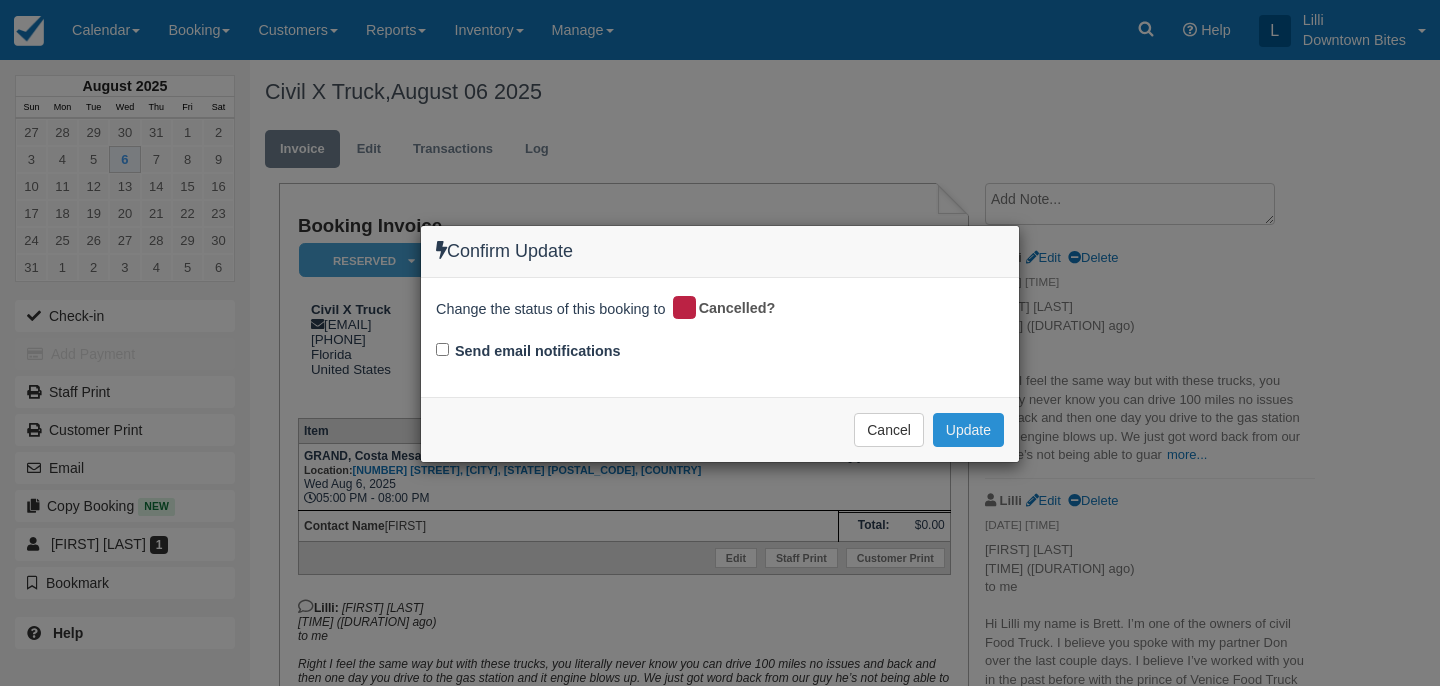 click on "Update" at bounding box center [968, 430] 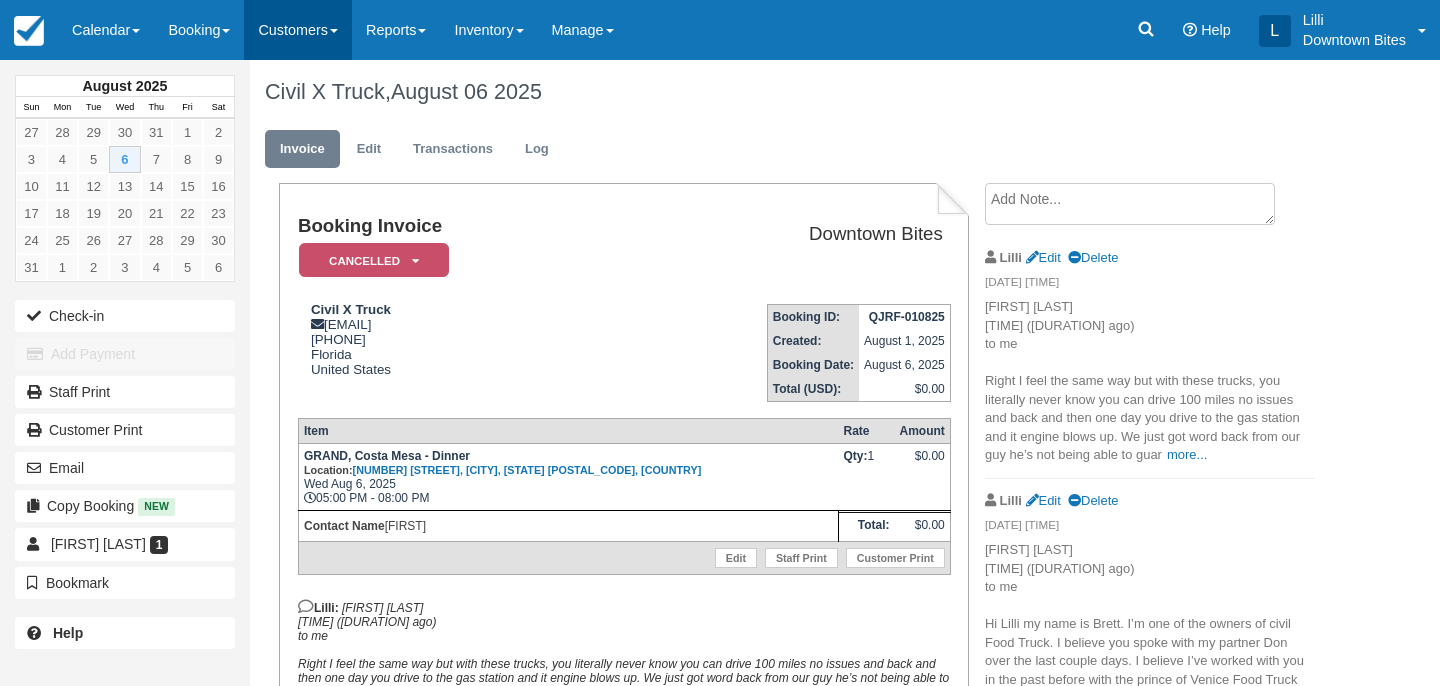click on "Customers" at bounding box center [298, 30] 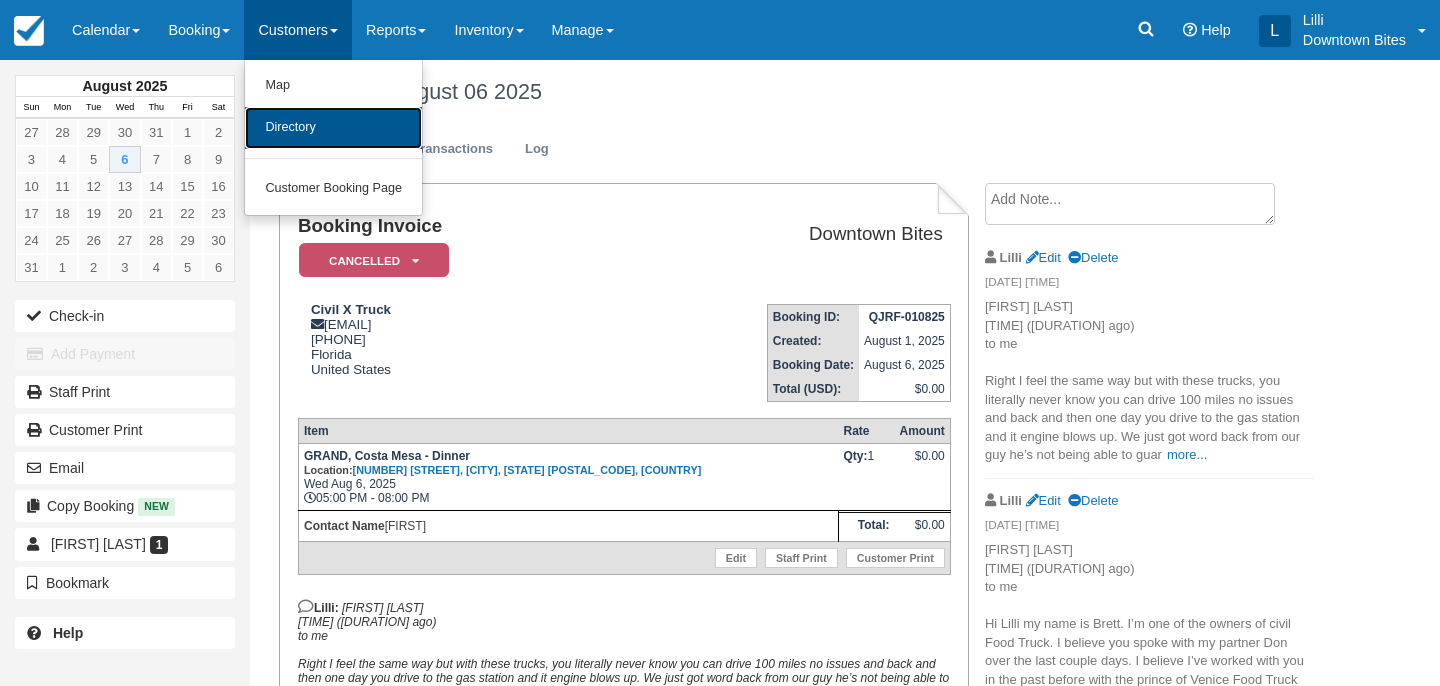 click on "Directory" at bounding box center (333, 128) 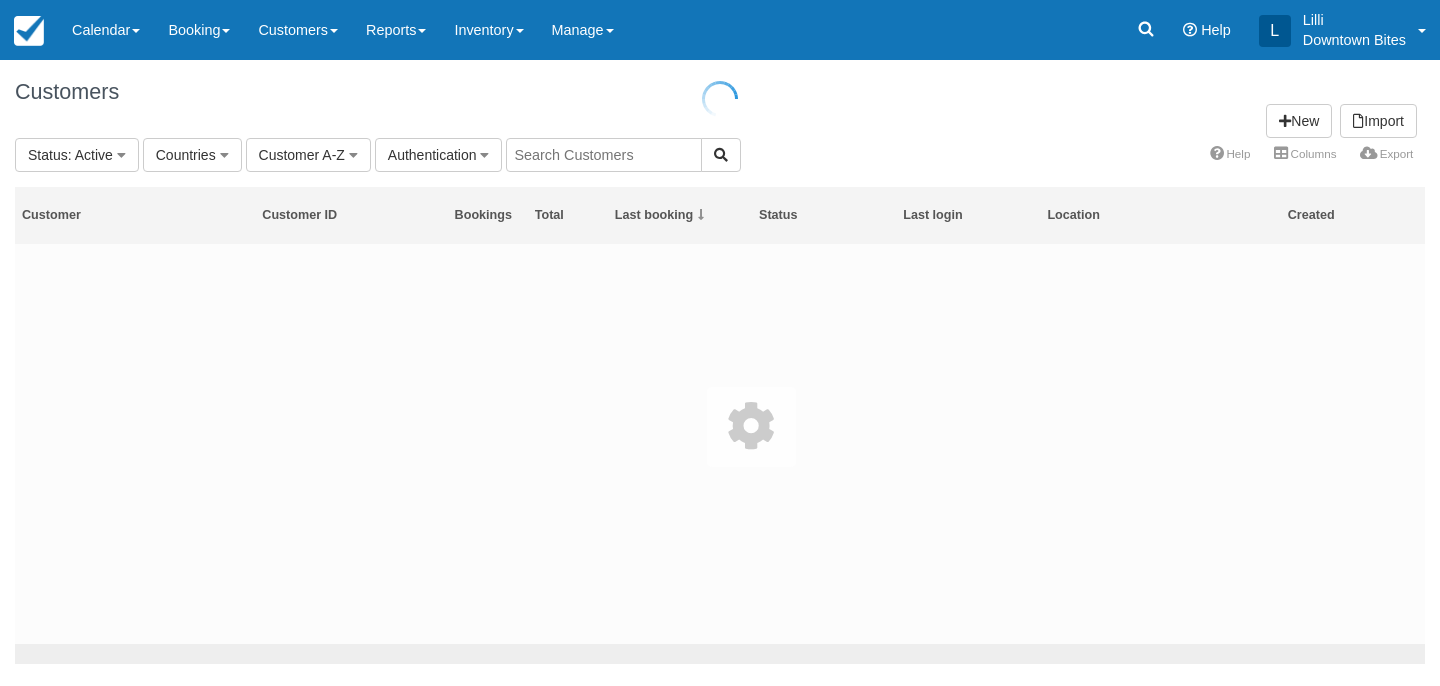 scroll, scrollTop: 0, scrollLeft: 0, axis: both 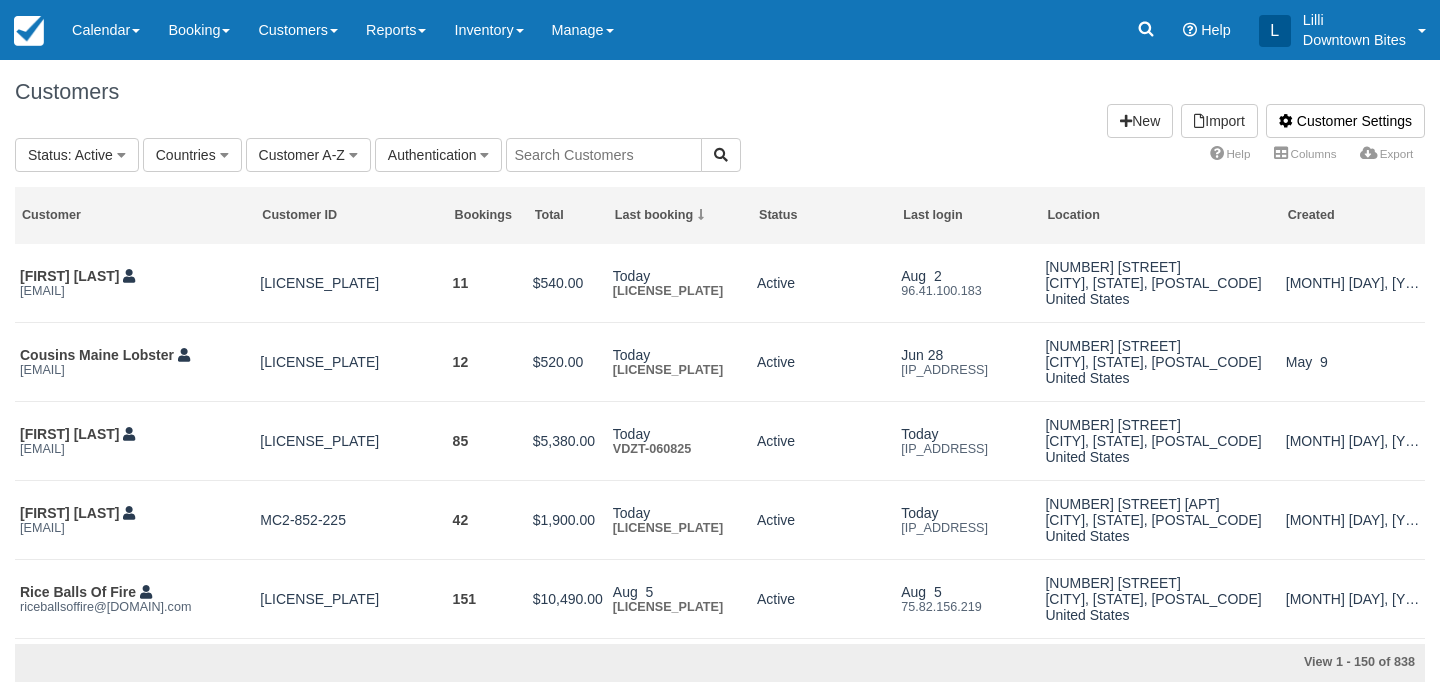 click at bounding box center (604, 155) 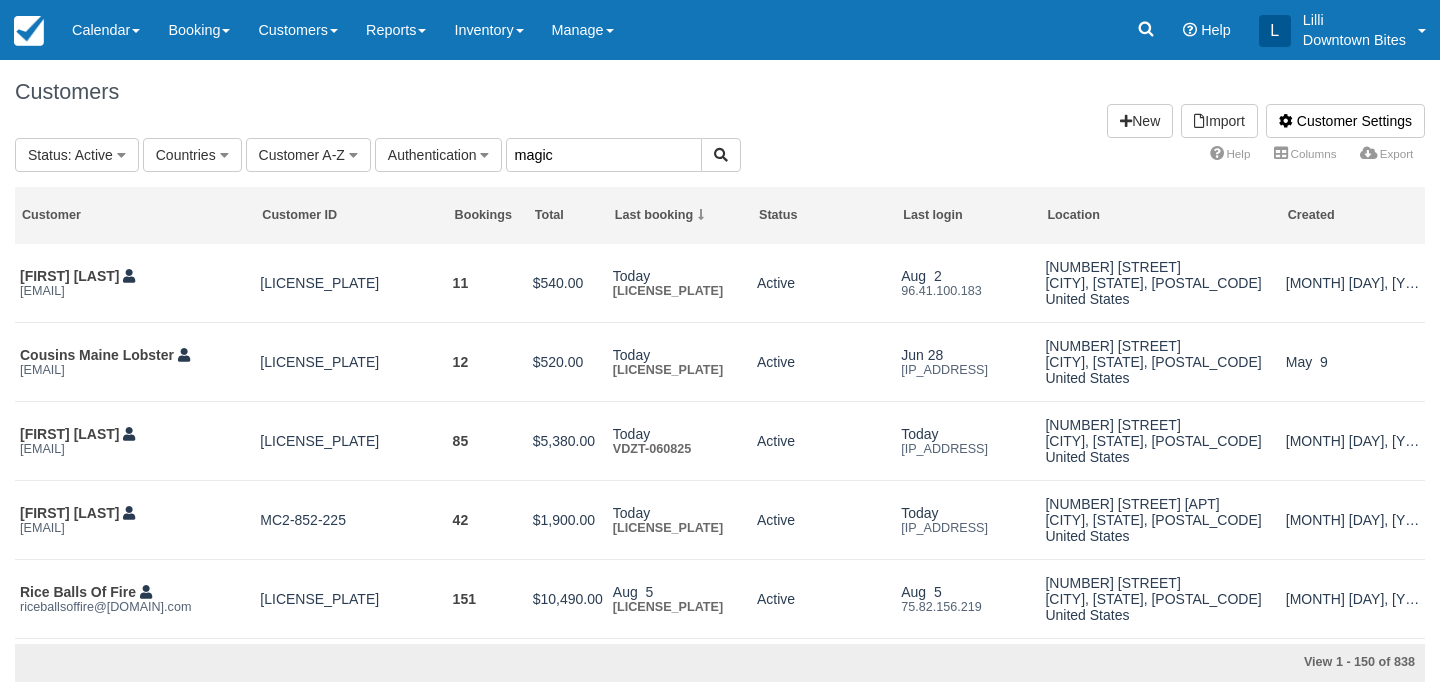 type on "magic" 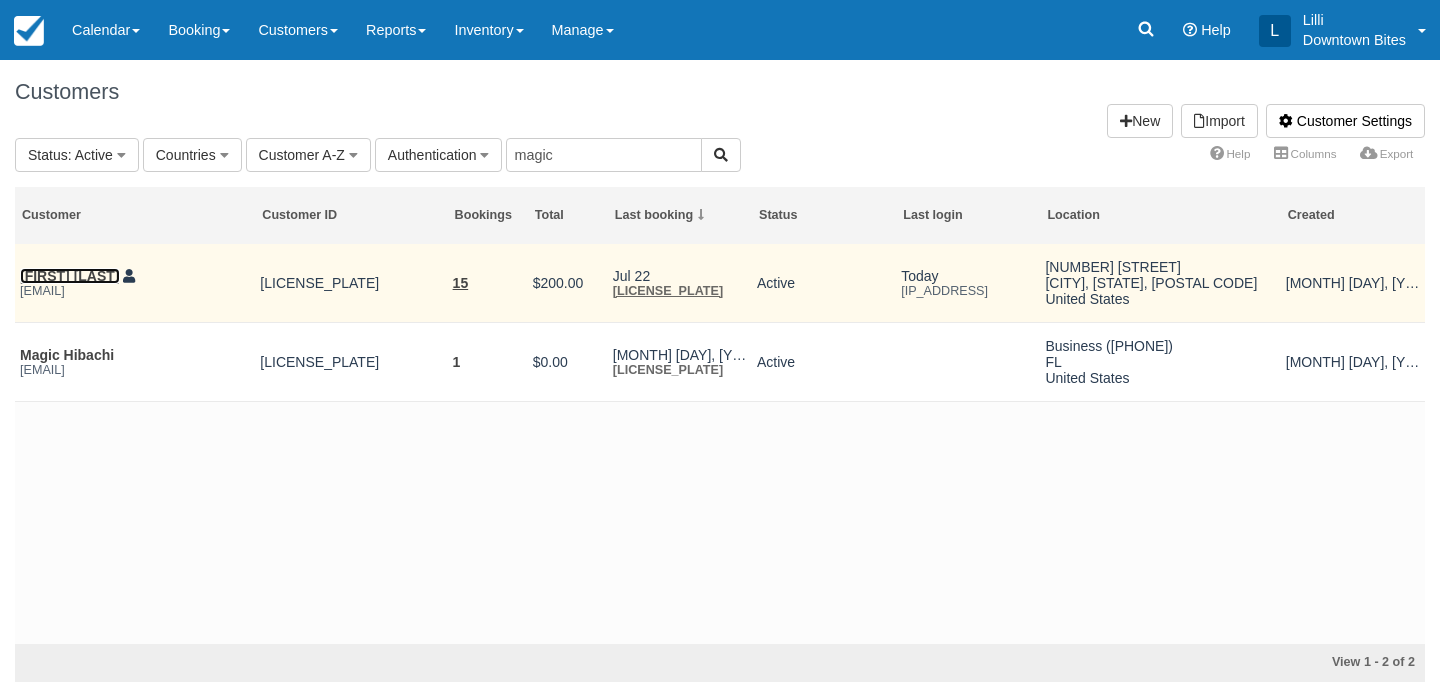 click on "[FIRST] [LAST]" at bounding box center [70, 276] 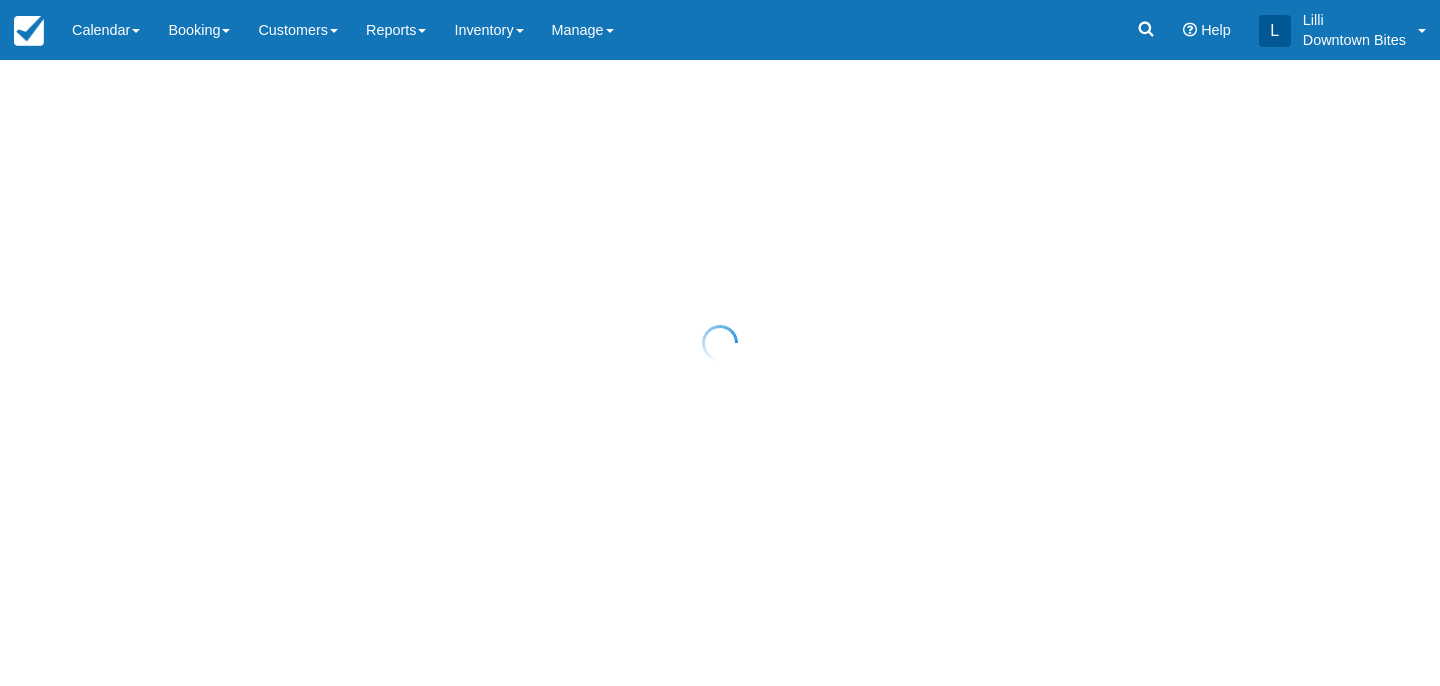 scroll, scrollTop: 0, scrollLeft: 0, axis: both 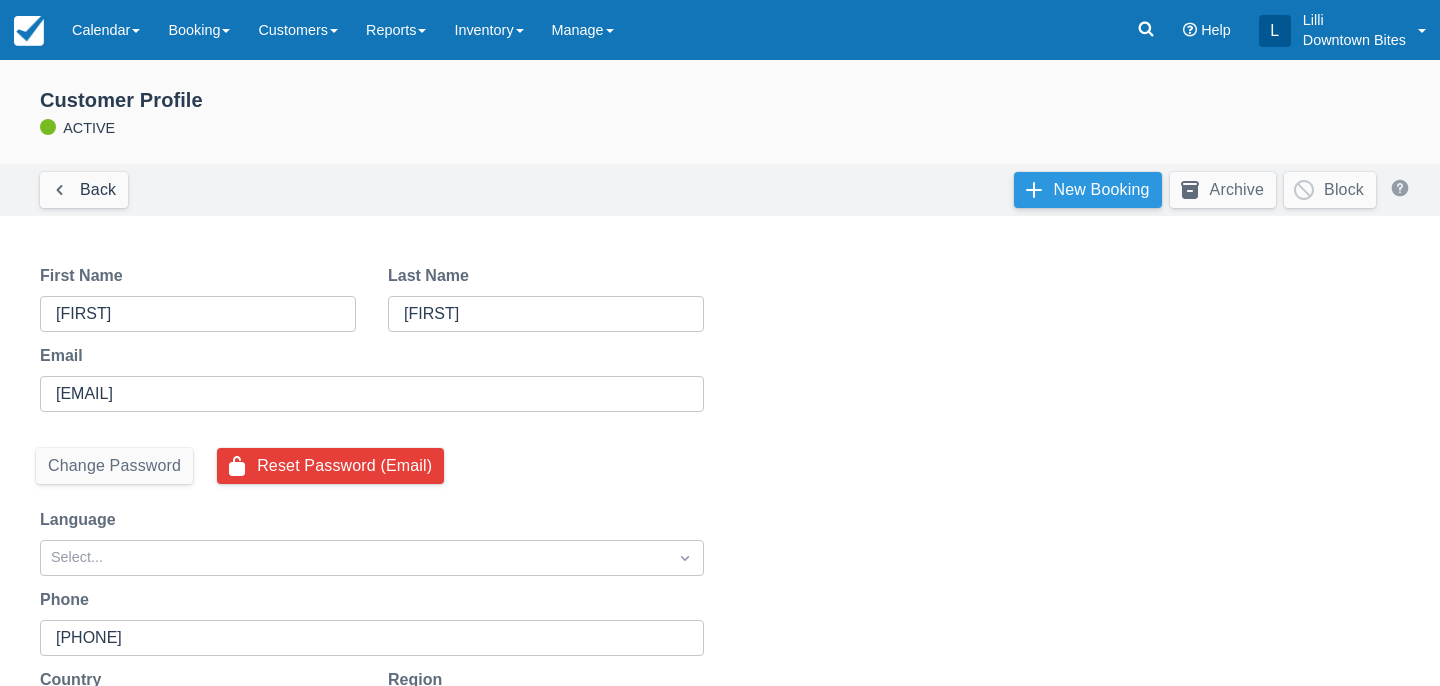 click on "New Booking" at bounding box center (1088, 190) 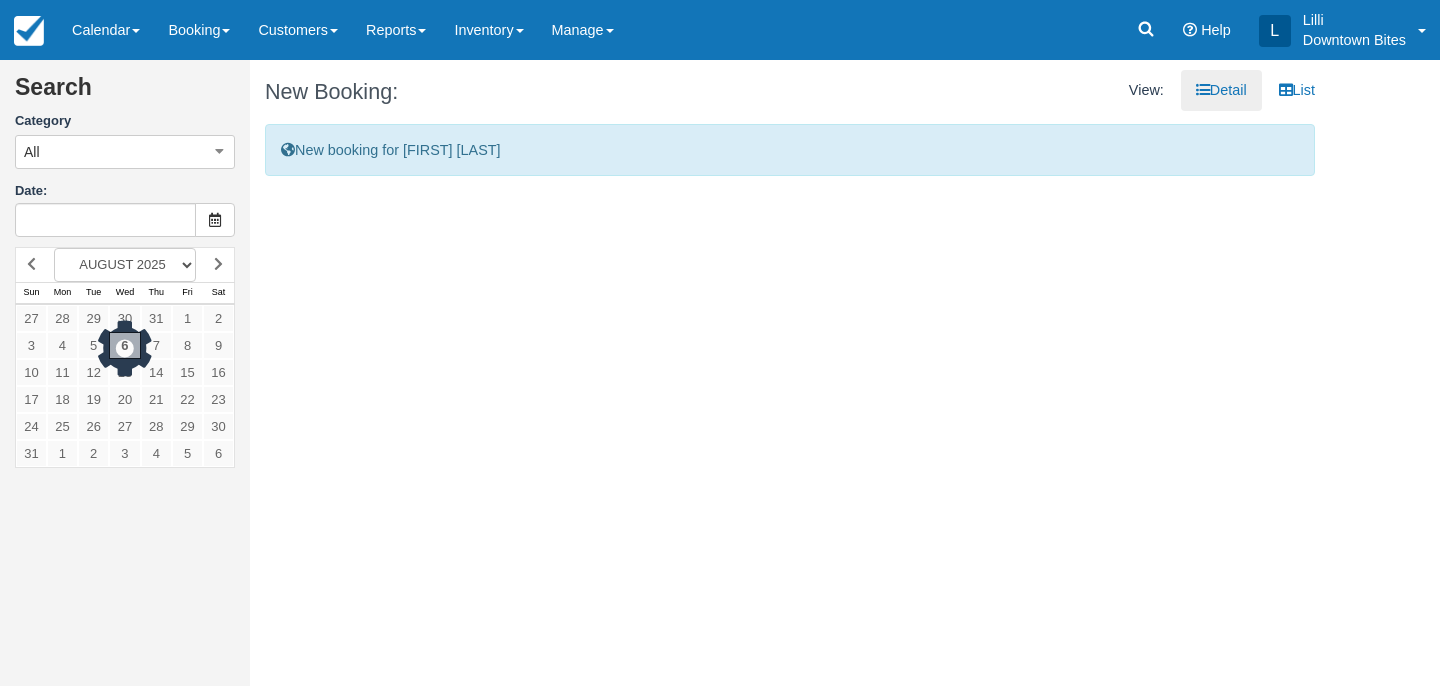 type on "08/06/25" 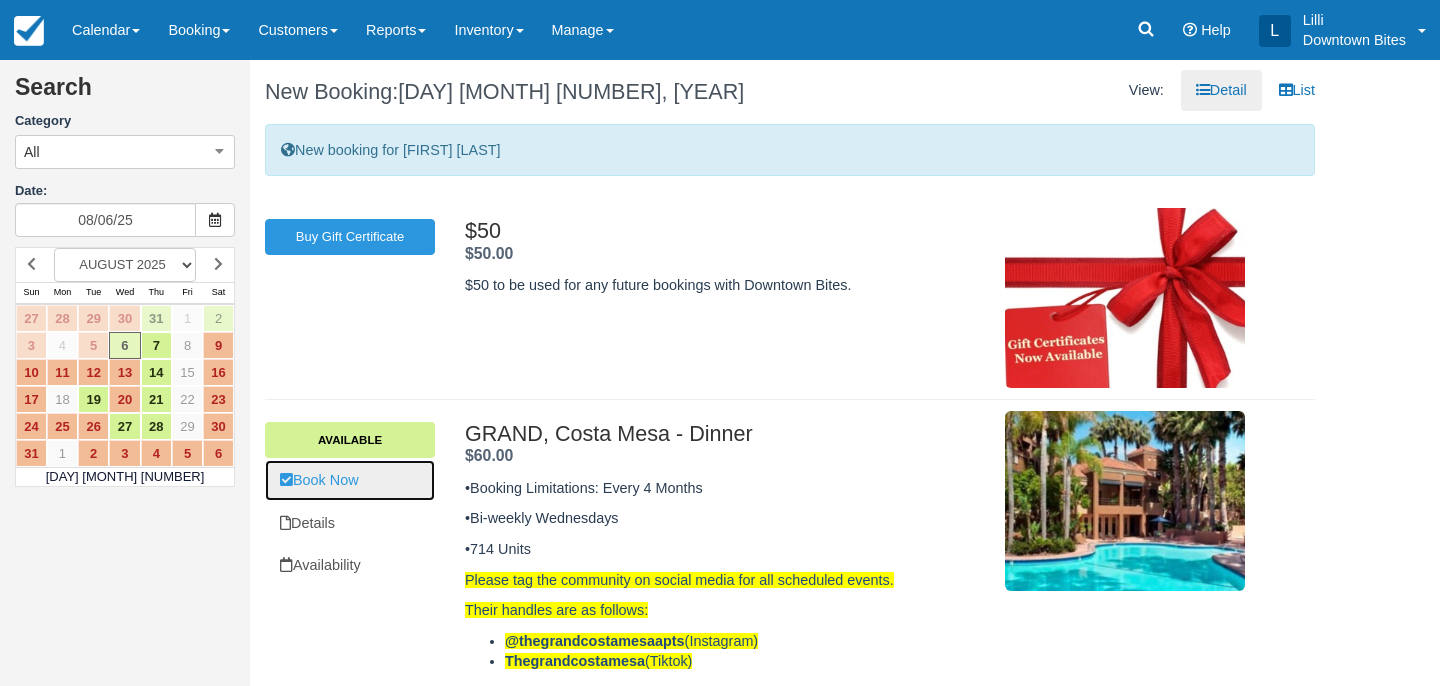 click on "Book Now" at bounding box center (350, 480) 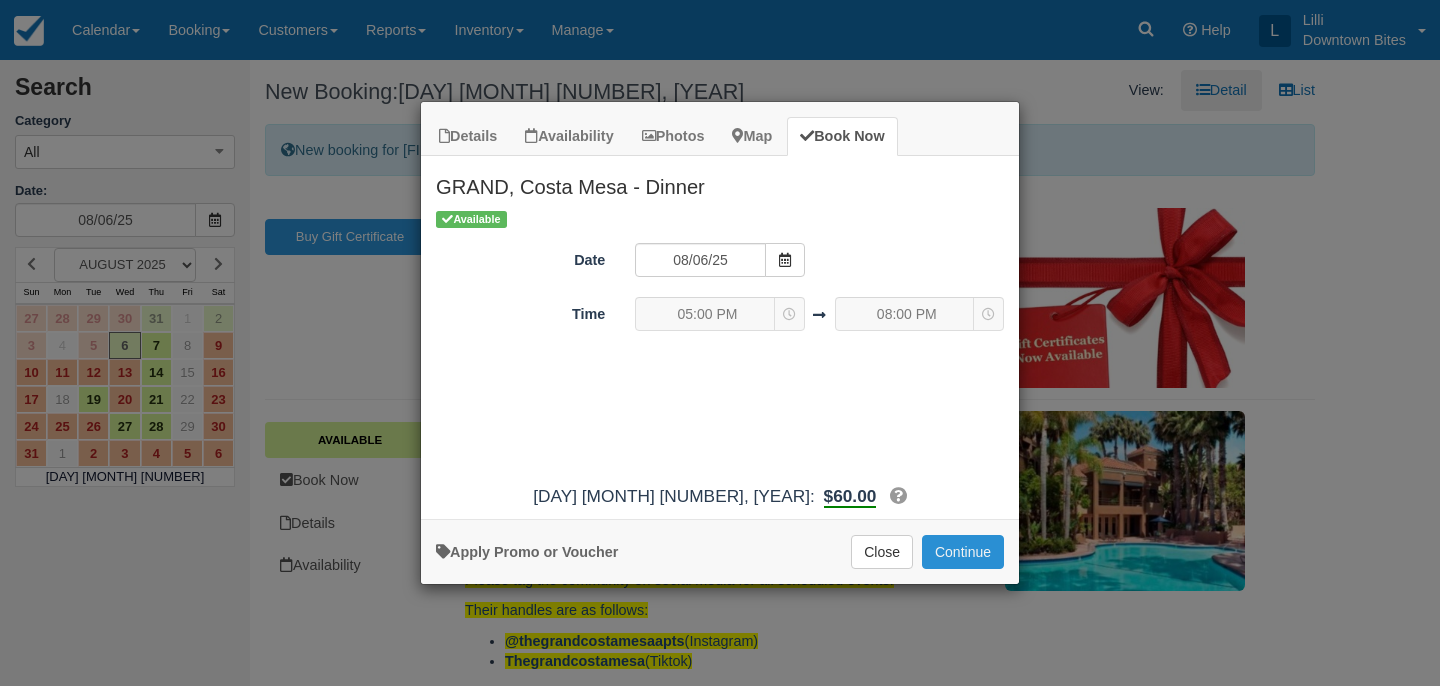 click on "Continue" at bounding box center [963, 552] 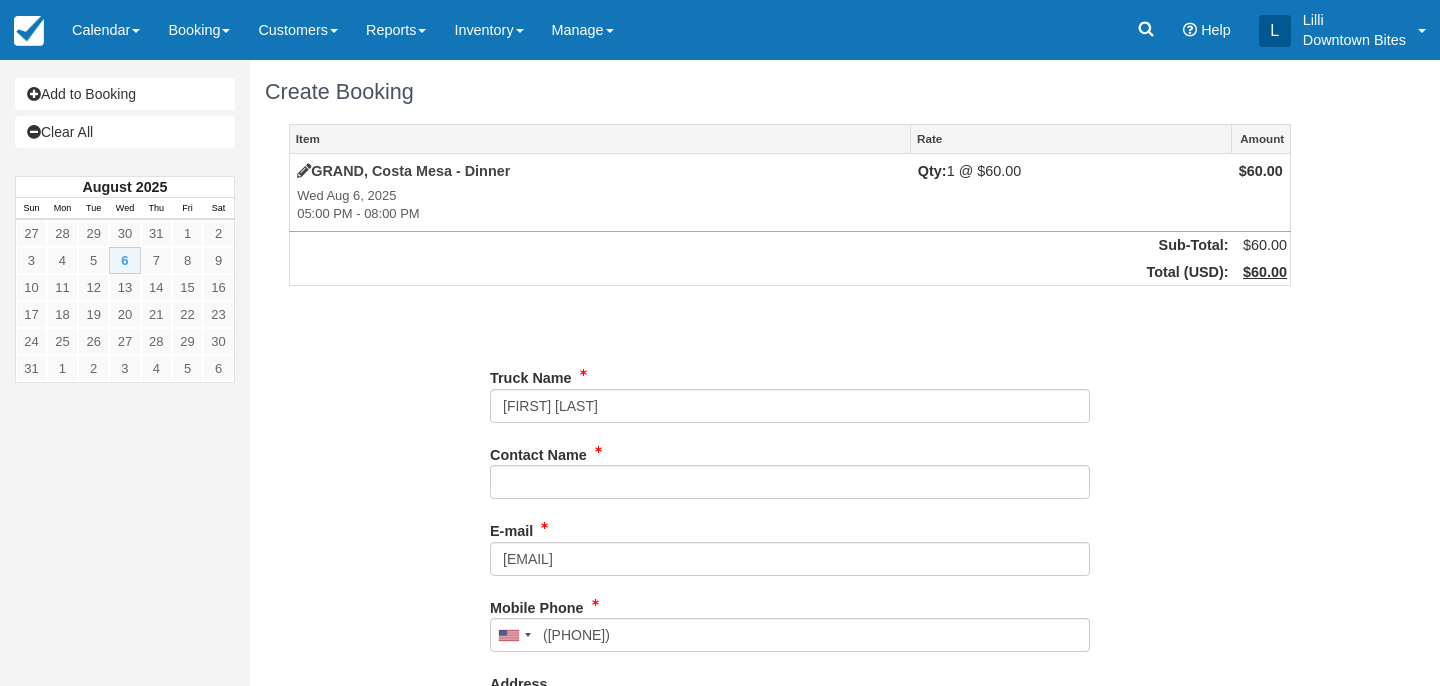 scroll, scrollTop: 0, scrollLeft: 0, axis: both 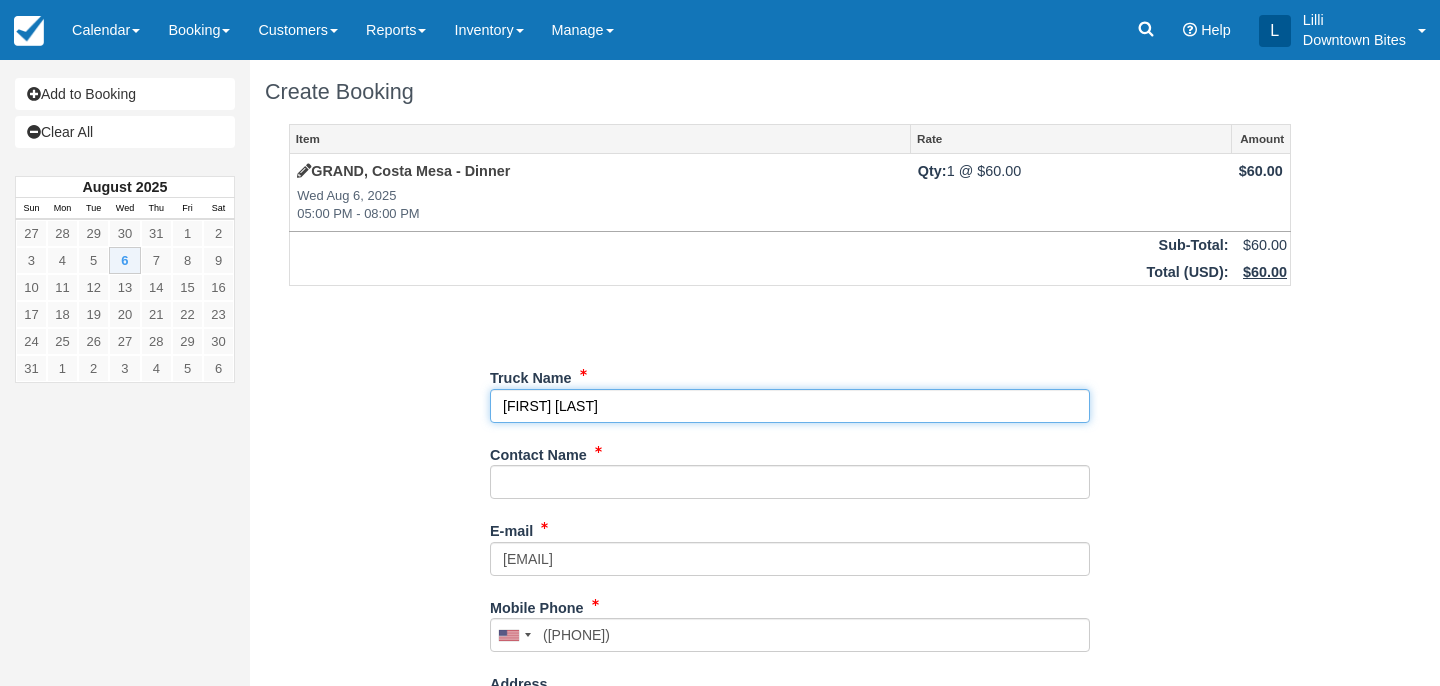 drag, startPoint x: 612, startPoint y: 401, endPoint x: 361, endPoint y: 396, distance: 251.04979 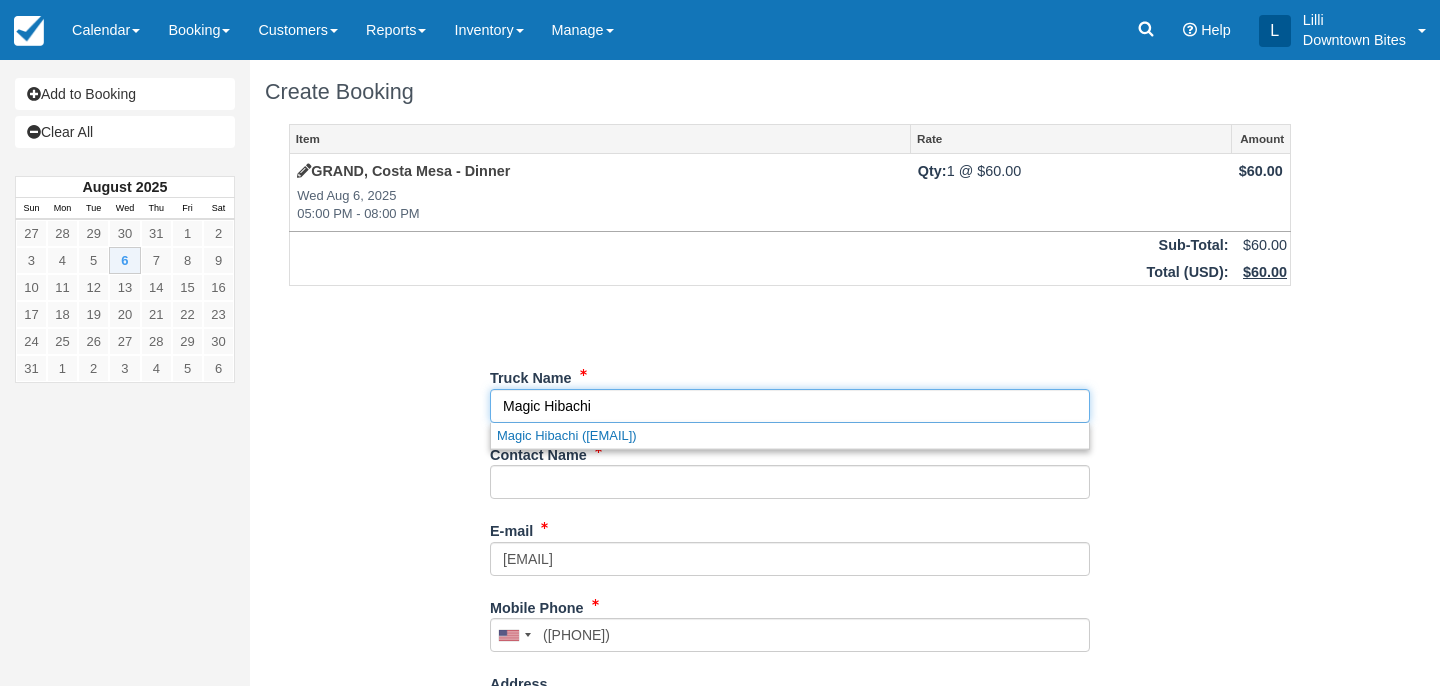type on "Magic Hibachi" 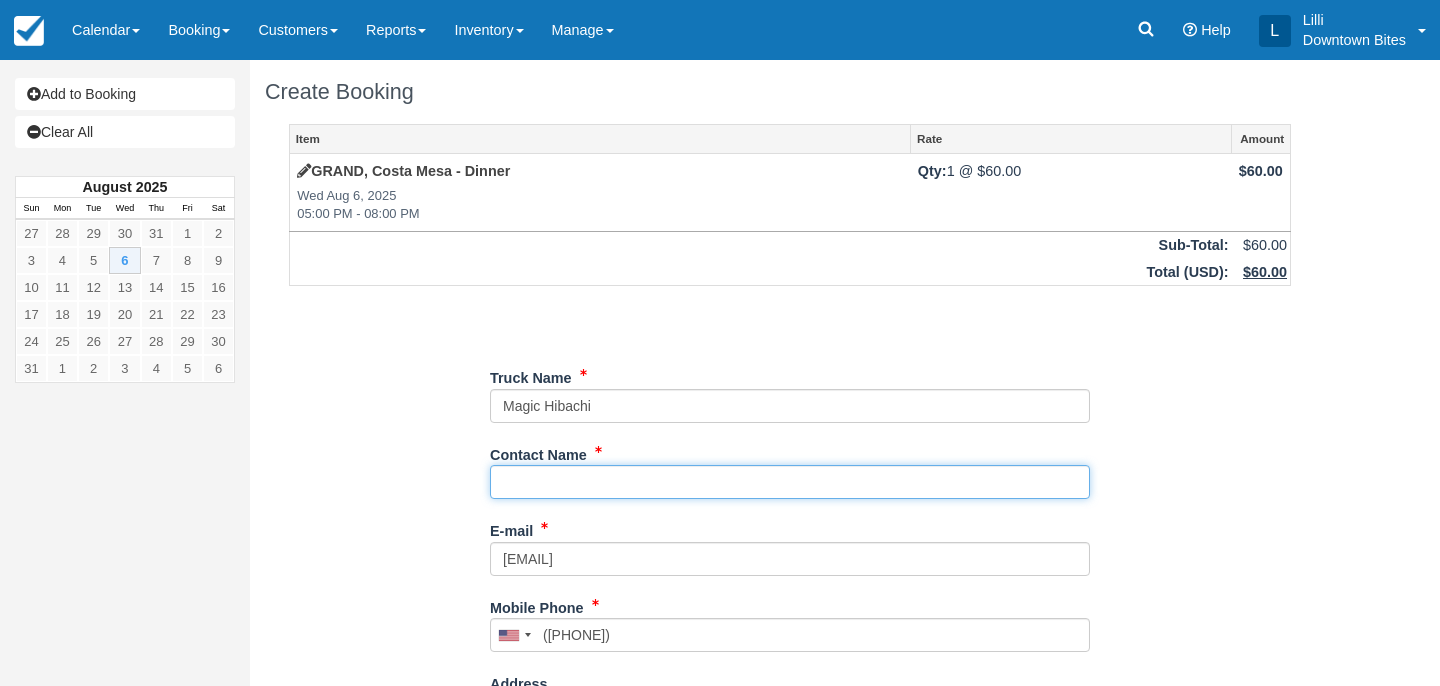 paste on "[FIRST] [LAST]" 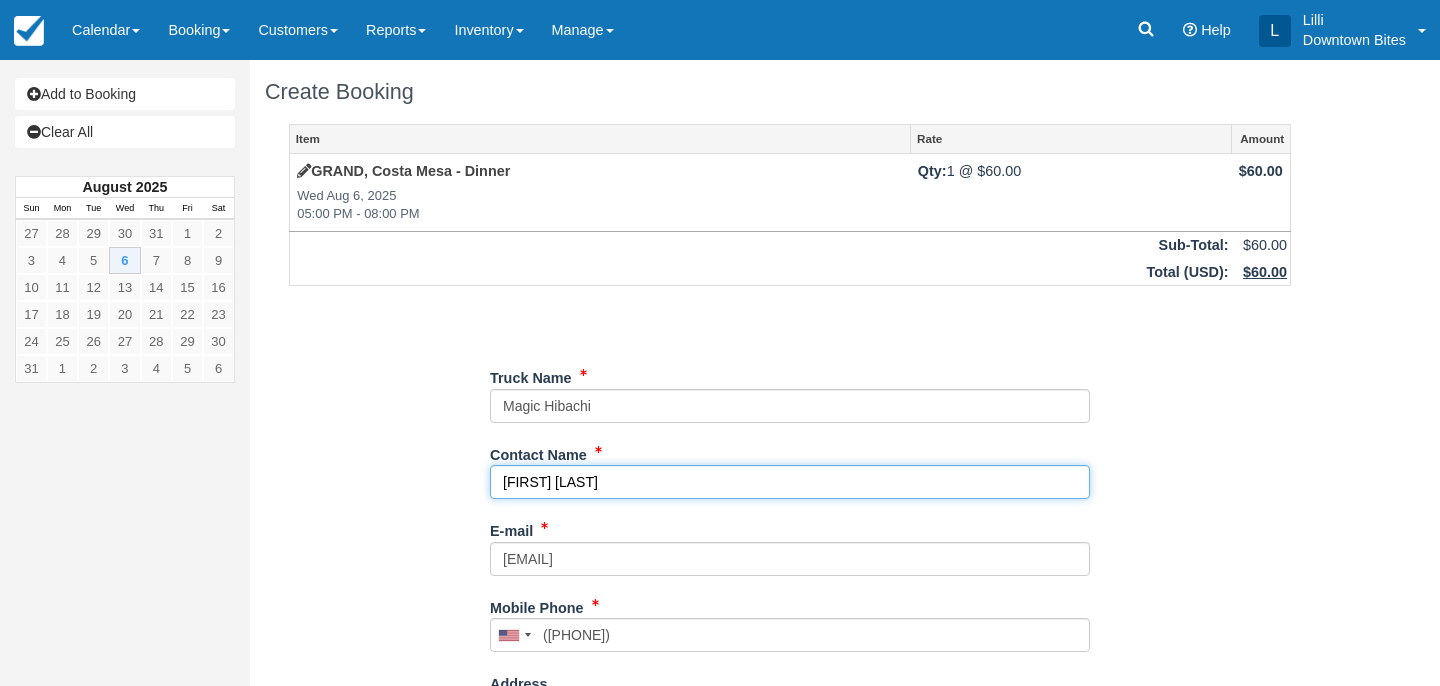 type on "[FIRST] [LAST]" 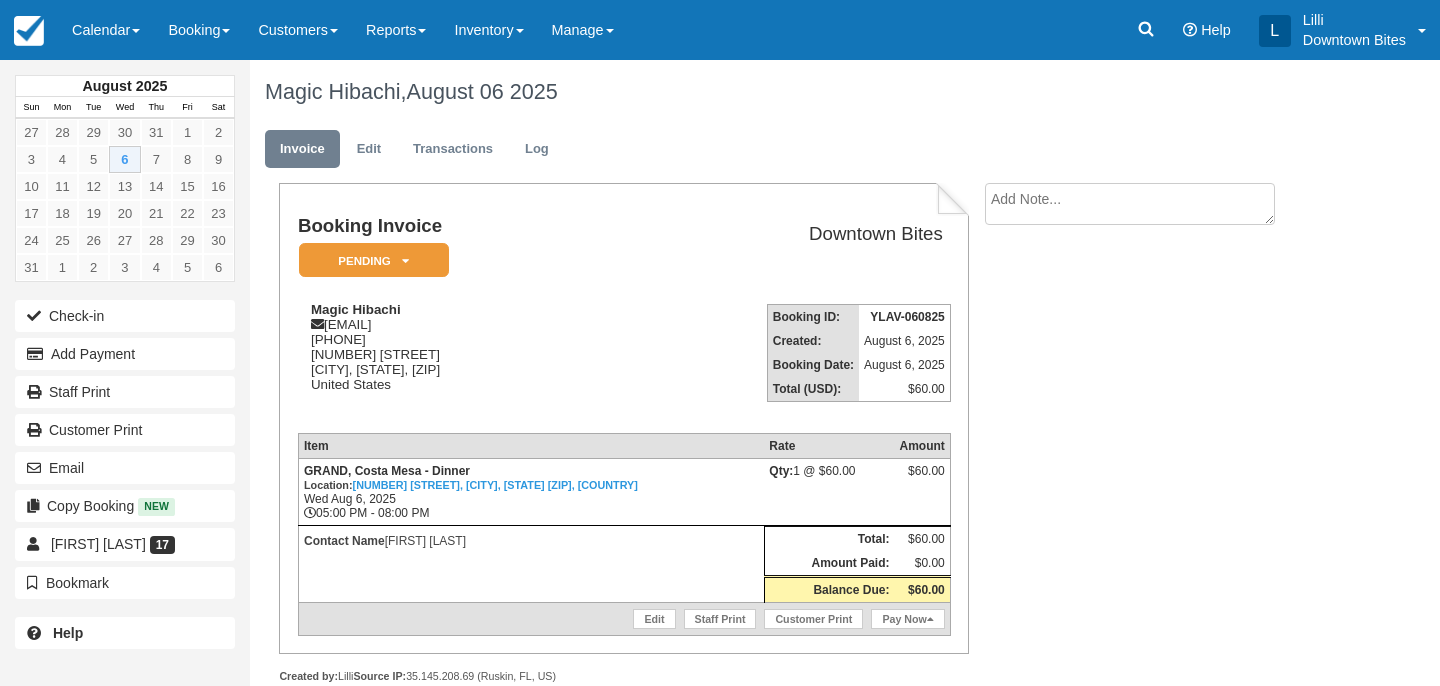 scroll, scrollTop: 0, scrollLeft: 0, axis: both 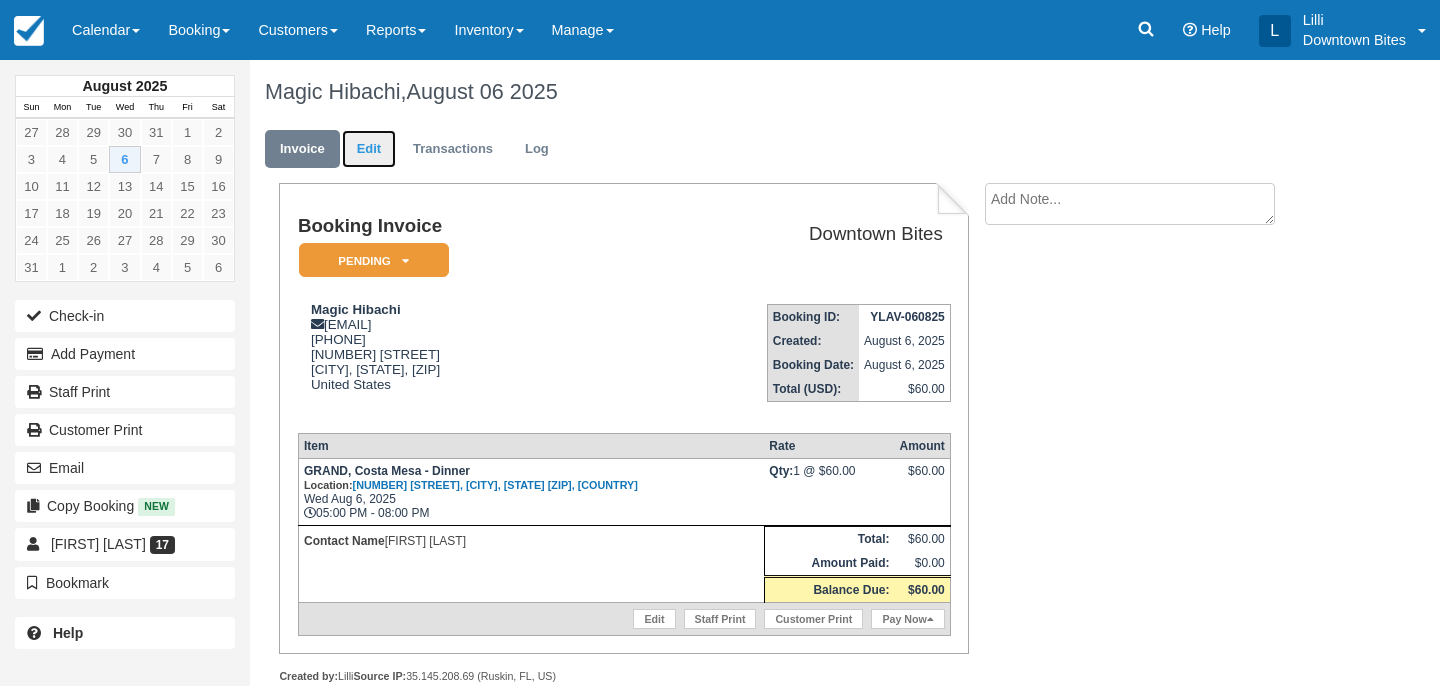 click on "Edit" at bounding box center (369, 149) 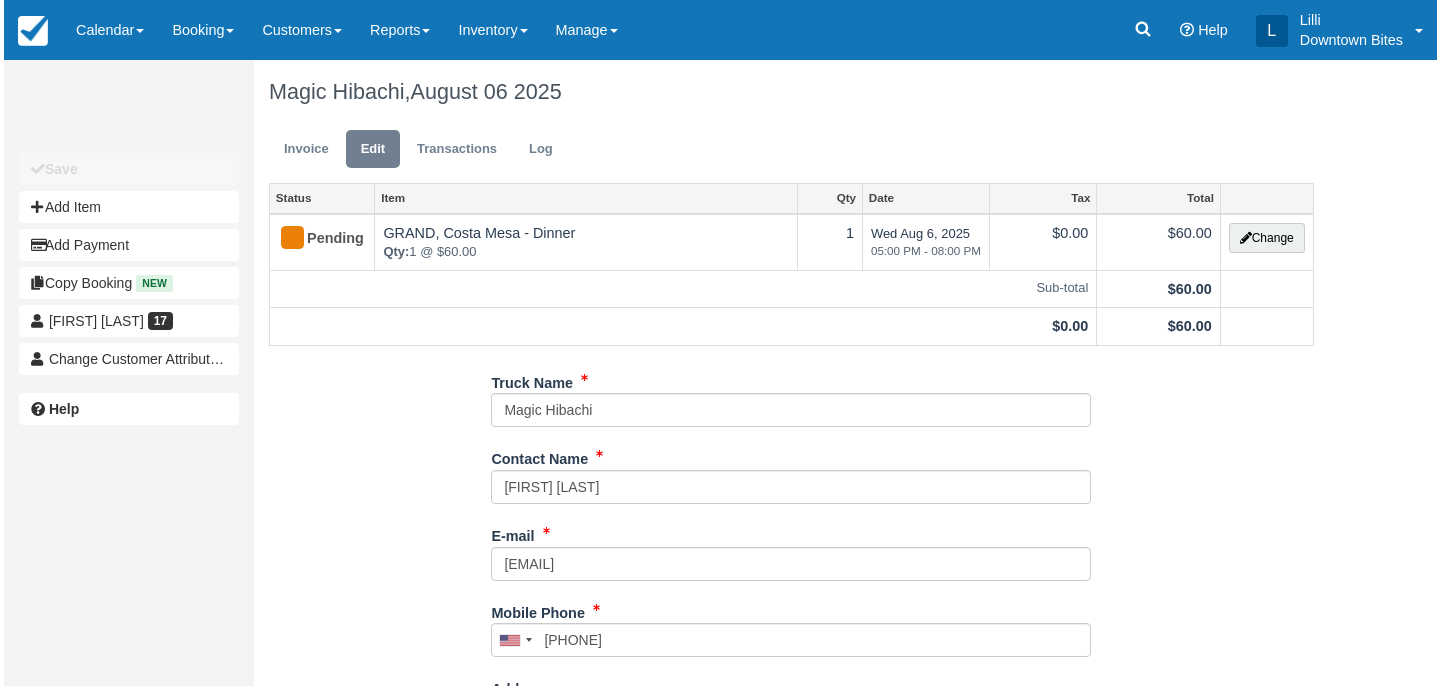 scroll, scrollTop: 0, scrollLeft: 0, axis: both 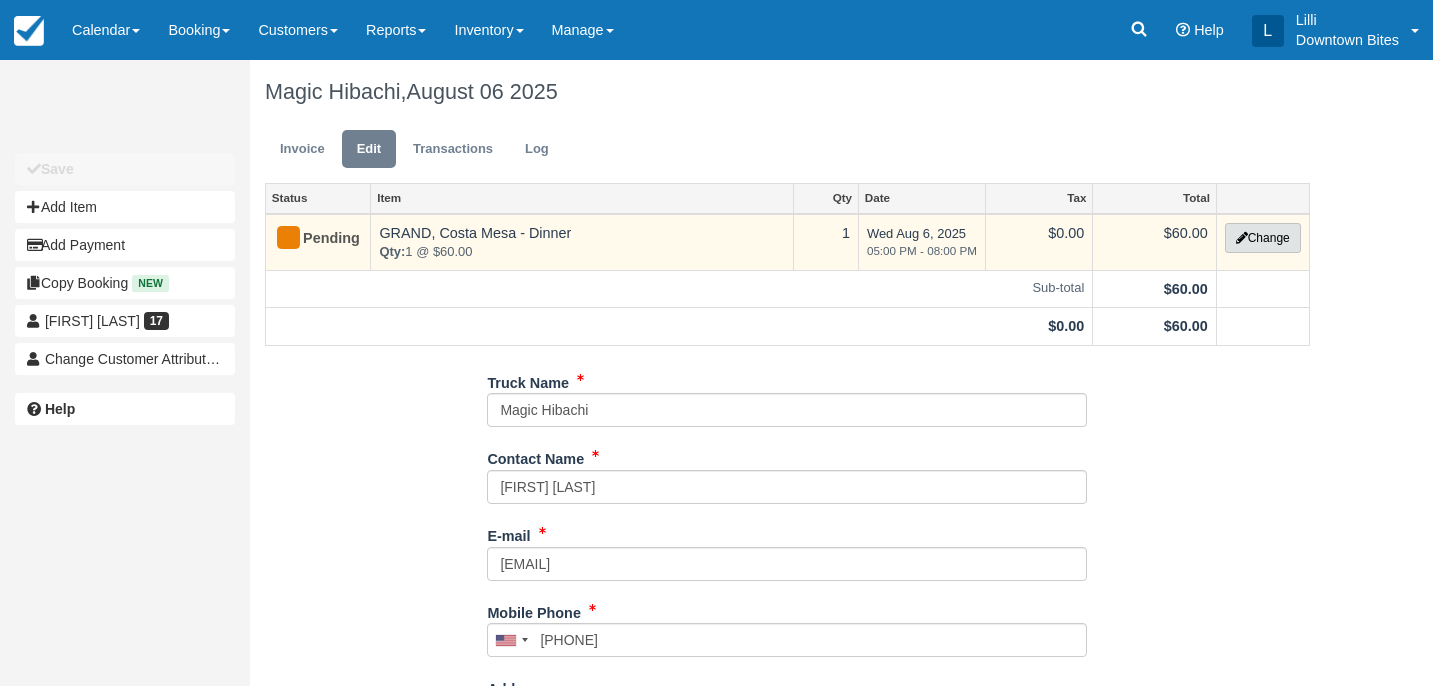 click on "Change" at bounding box center (1263, 238) 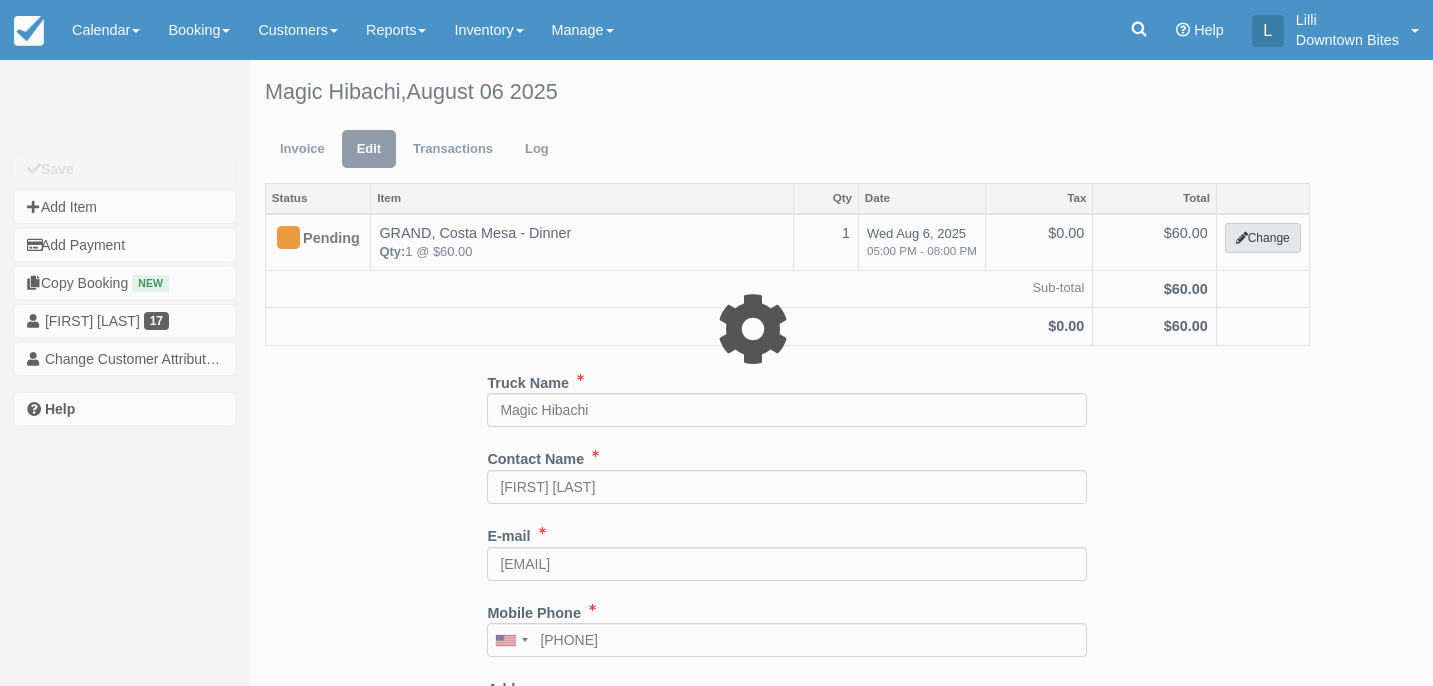 select on "4" 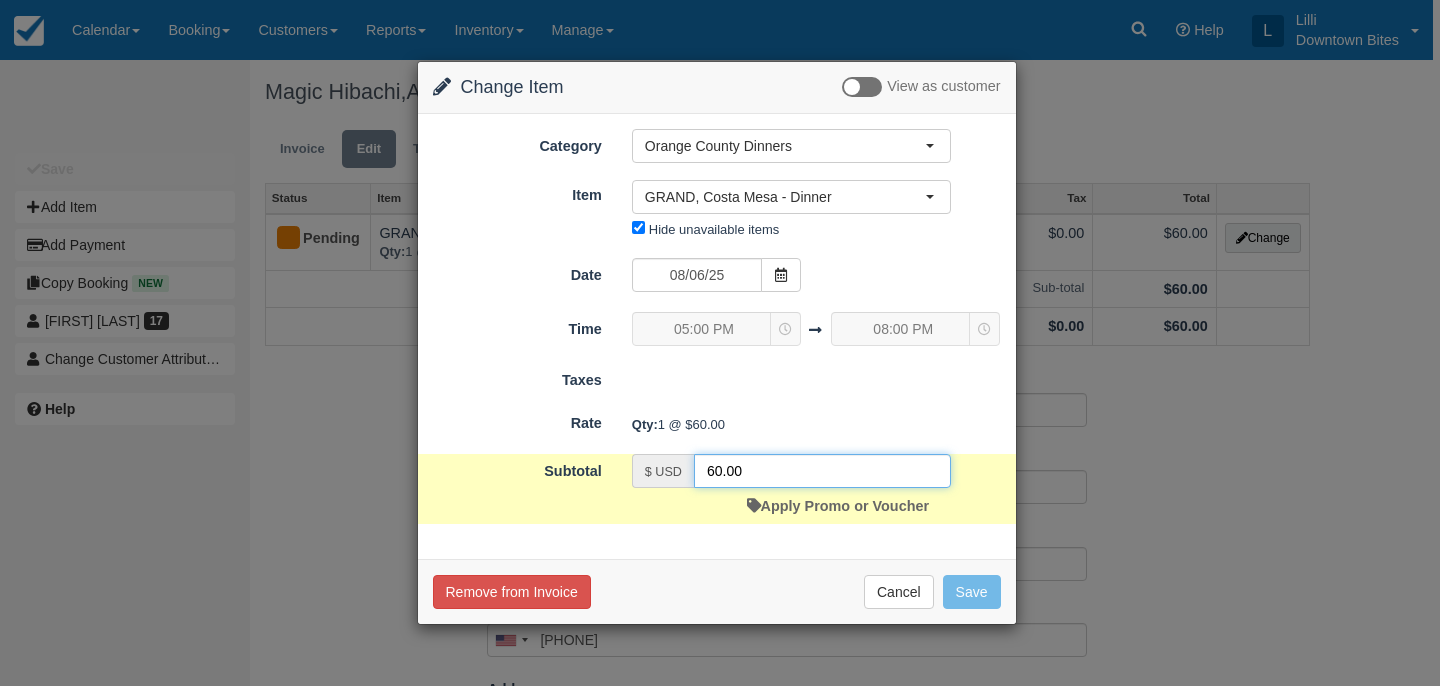 click on "60.00" at bounding box center (822, 471) 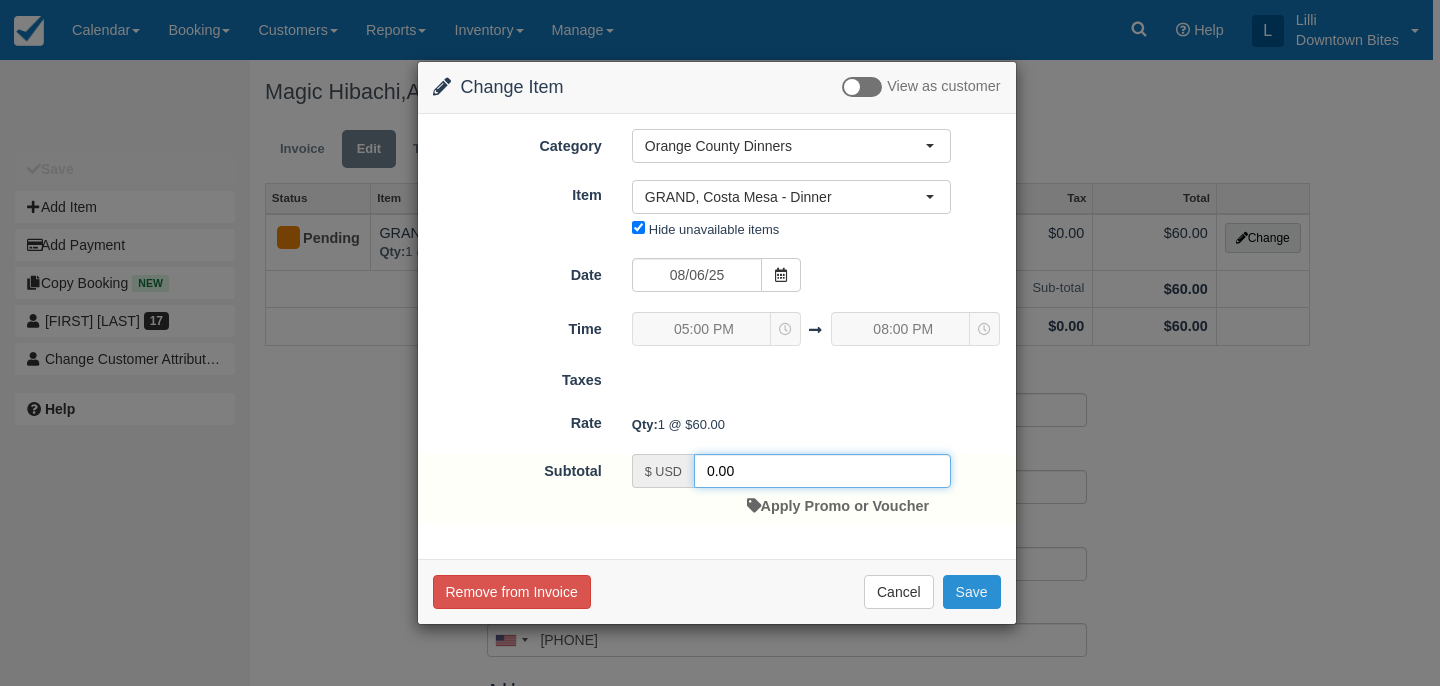 type on "0.00" 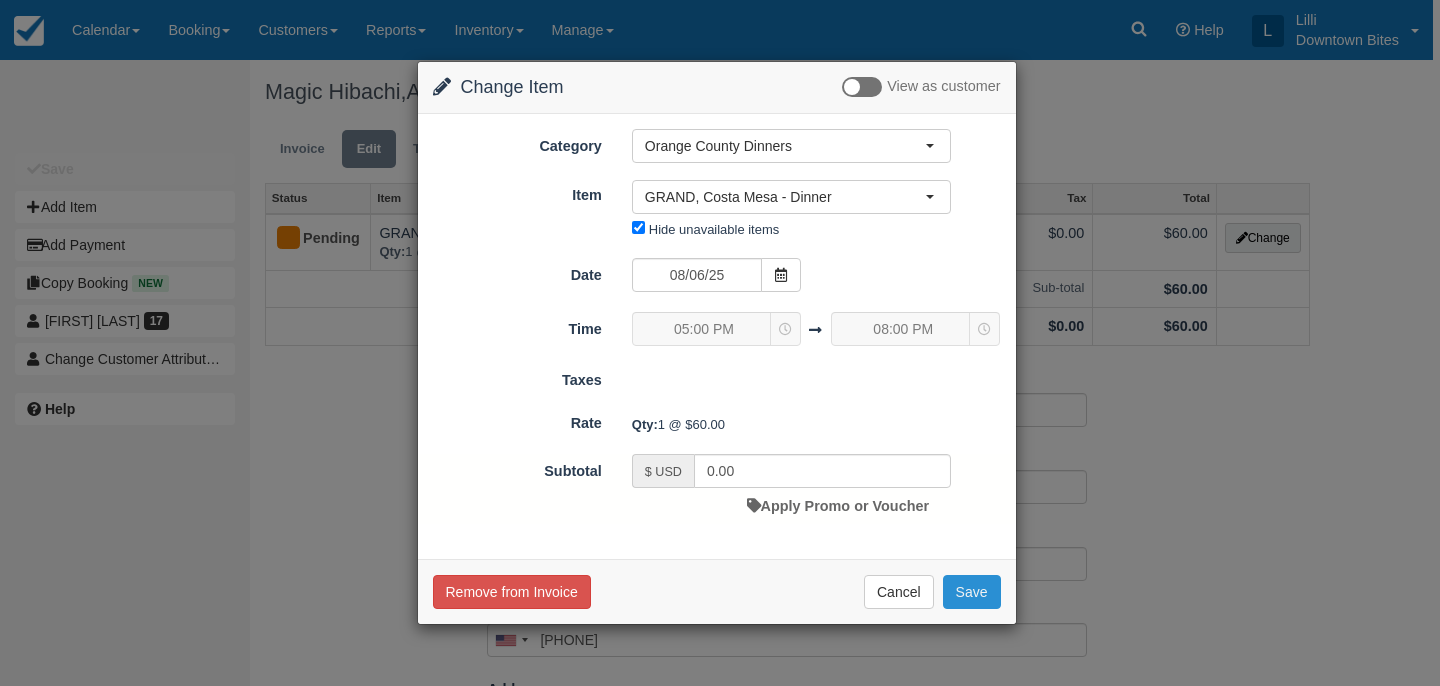 click on "Save" at bounding box center [972, 592] 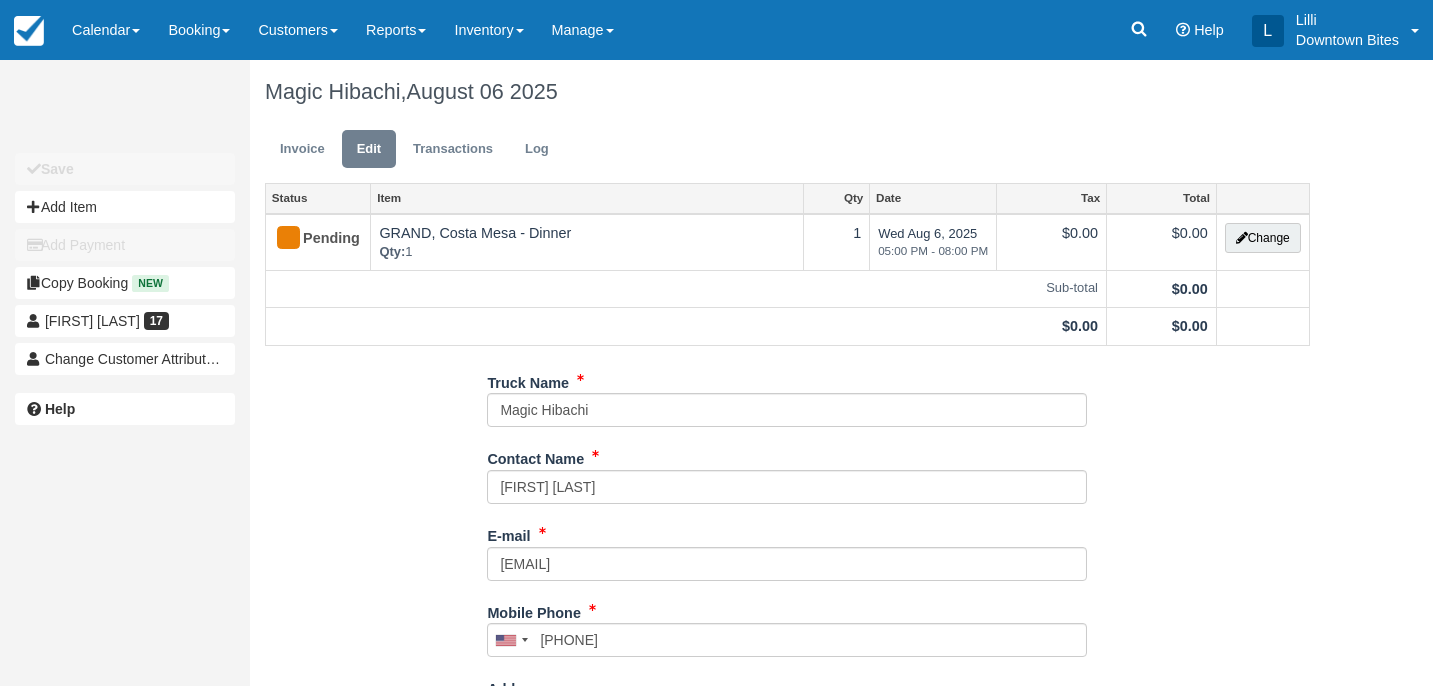 scroll, scrollTop: 0, scrollLeft: 0, axis: both 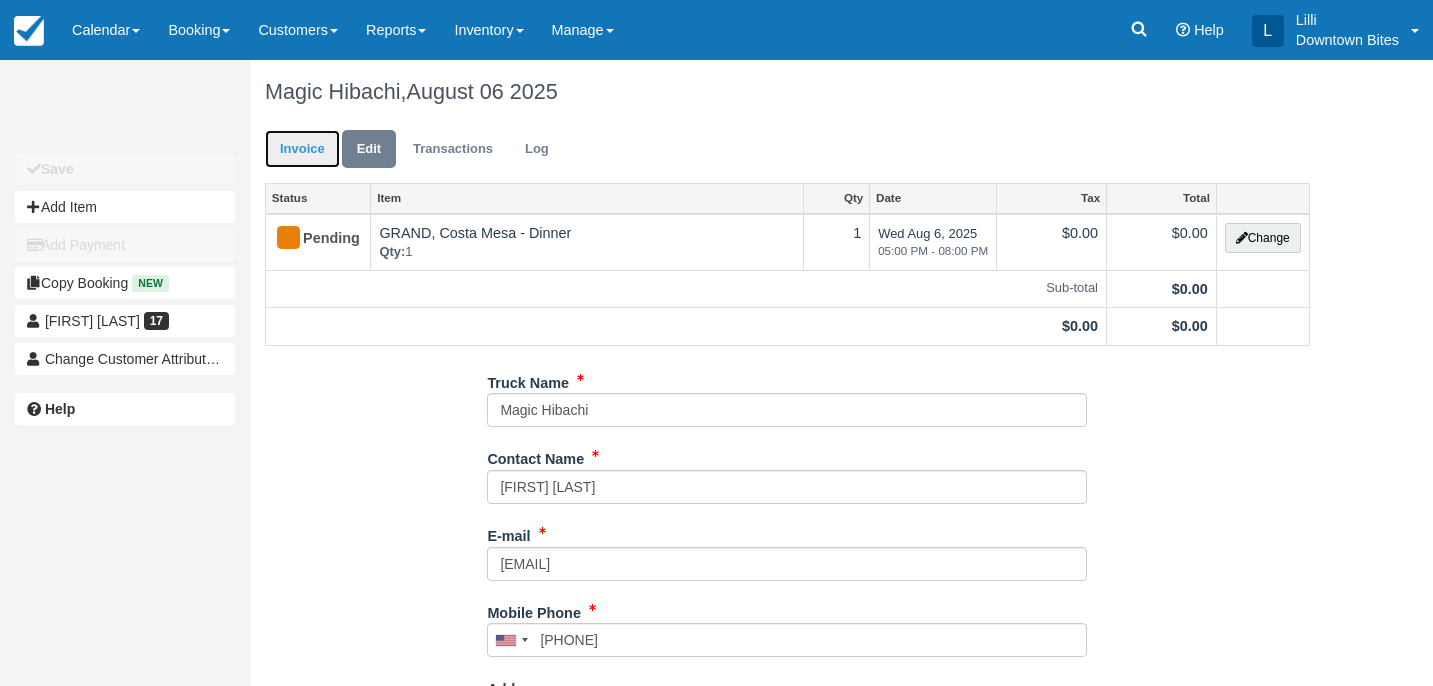 click on "Invoice" at bounding box center [302, 149] 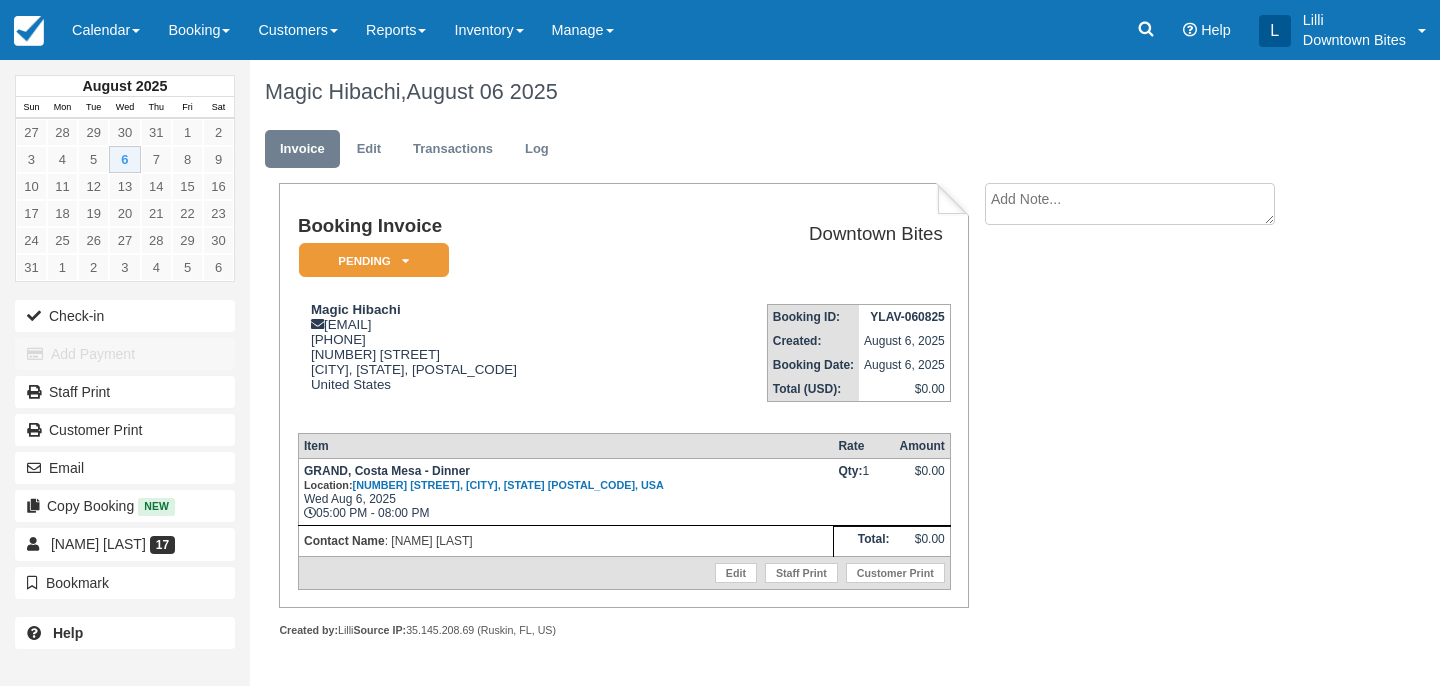 scroll, scrollTop: 0, scrollLeft: 0, axis: both 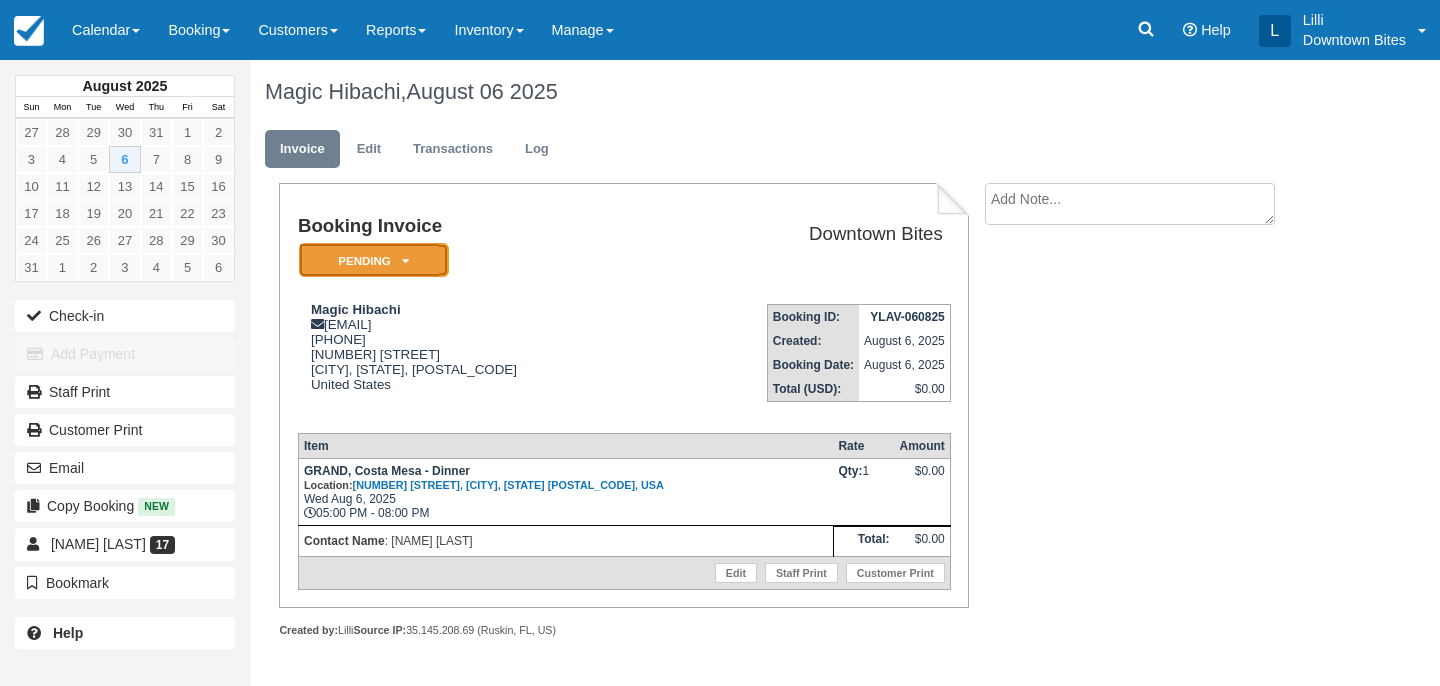 click on "Pending" at bounding box center [374, 260] 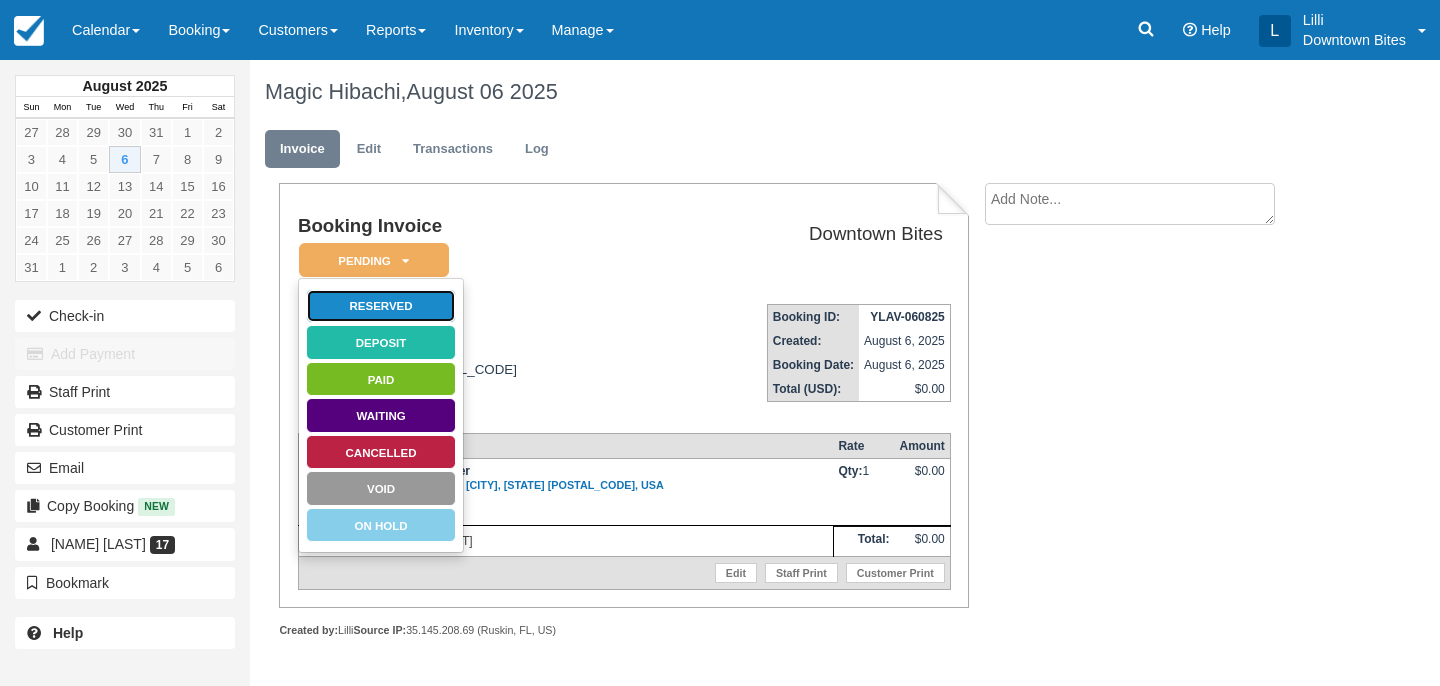 click on "Reserved" at bounding box center (381, 306) 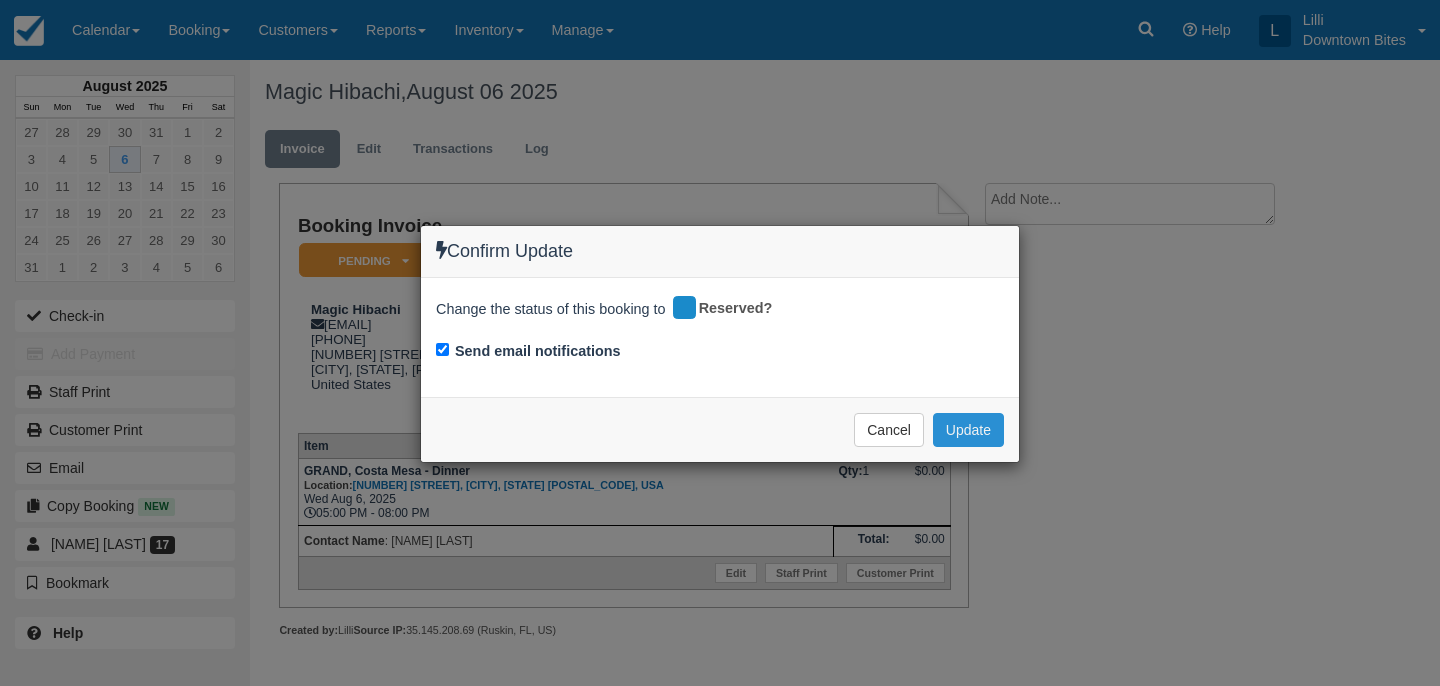click on "Update" at bounding box center [968, 430] 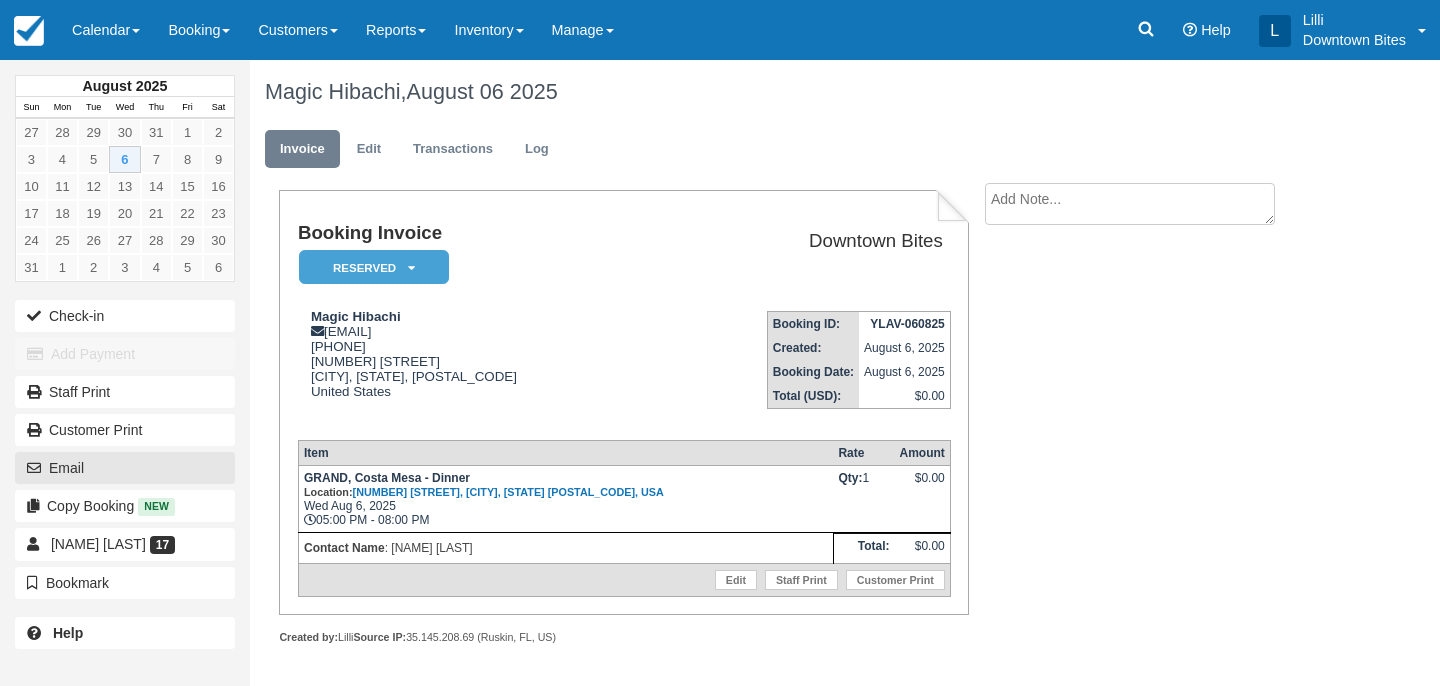click on "Email" at bounding box center (125, 468) 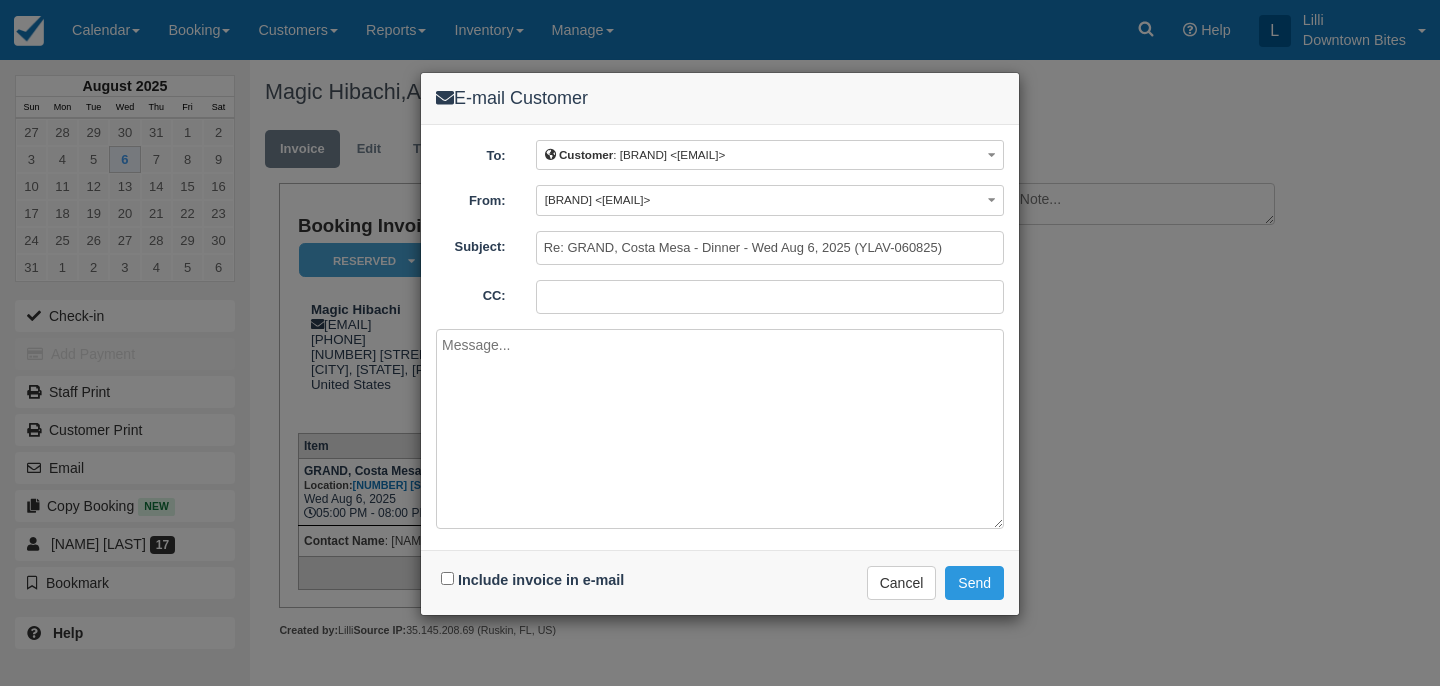click on "CC:" at bounding box center (770, 297) 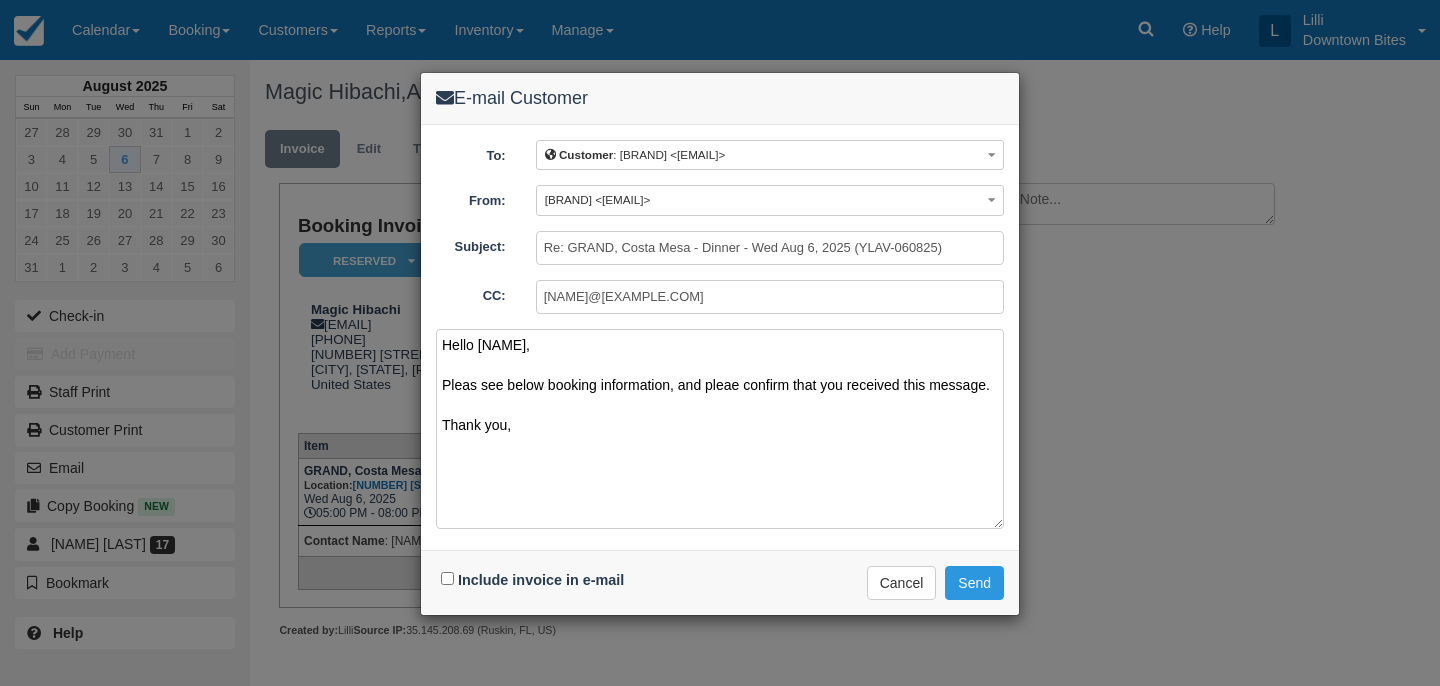 click on "Hello Daisy,
Please see below booking information, and pleae confirm that you received this message.
Thank you," at bounding box center (720, 429) 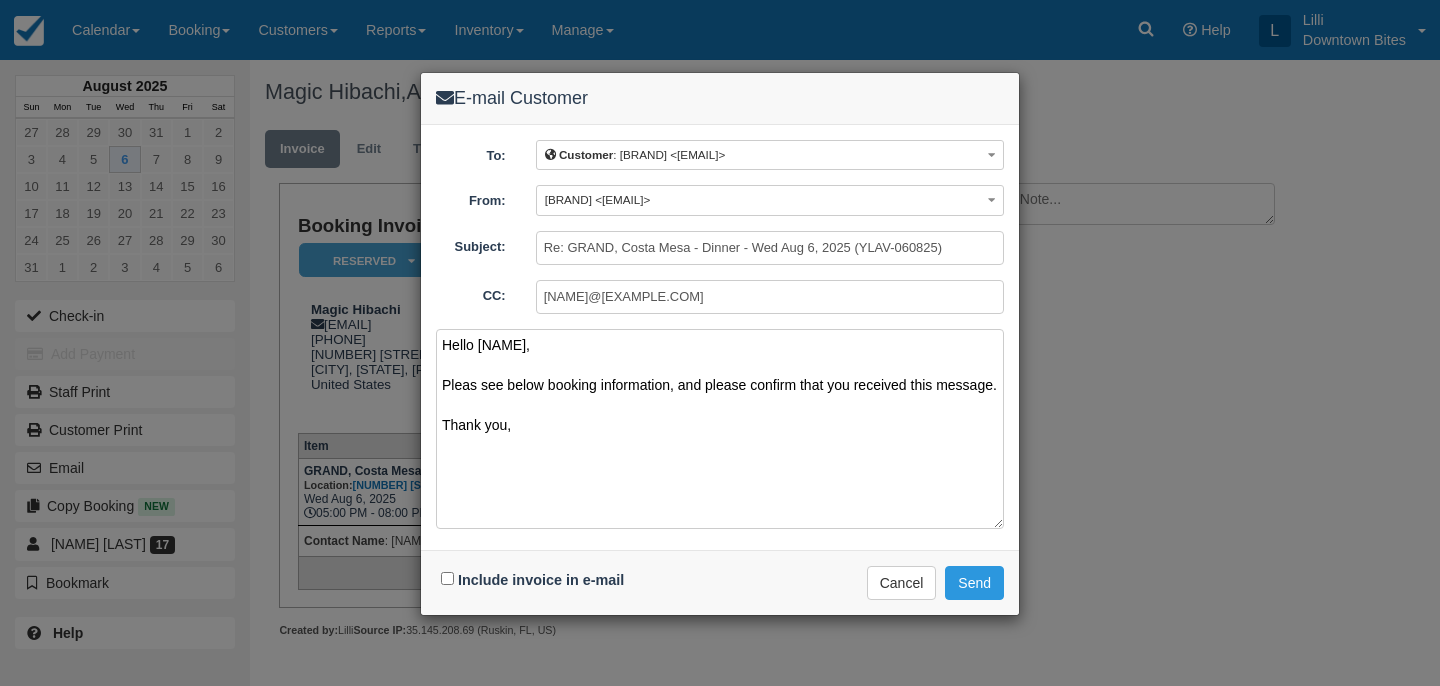 type on "Hello Daisy,
Please see below booking information, and please confirm that you received this message.
Thank you," 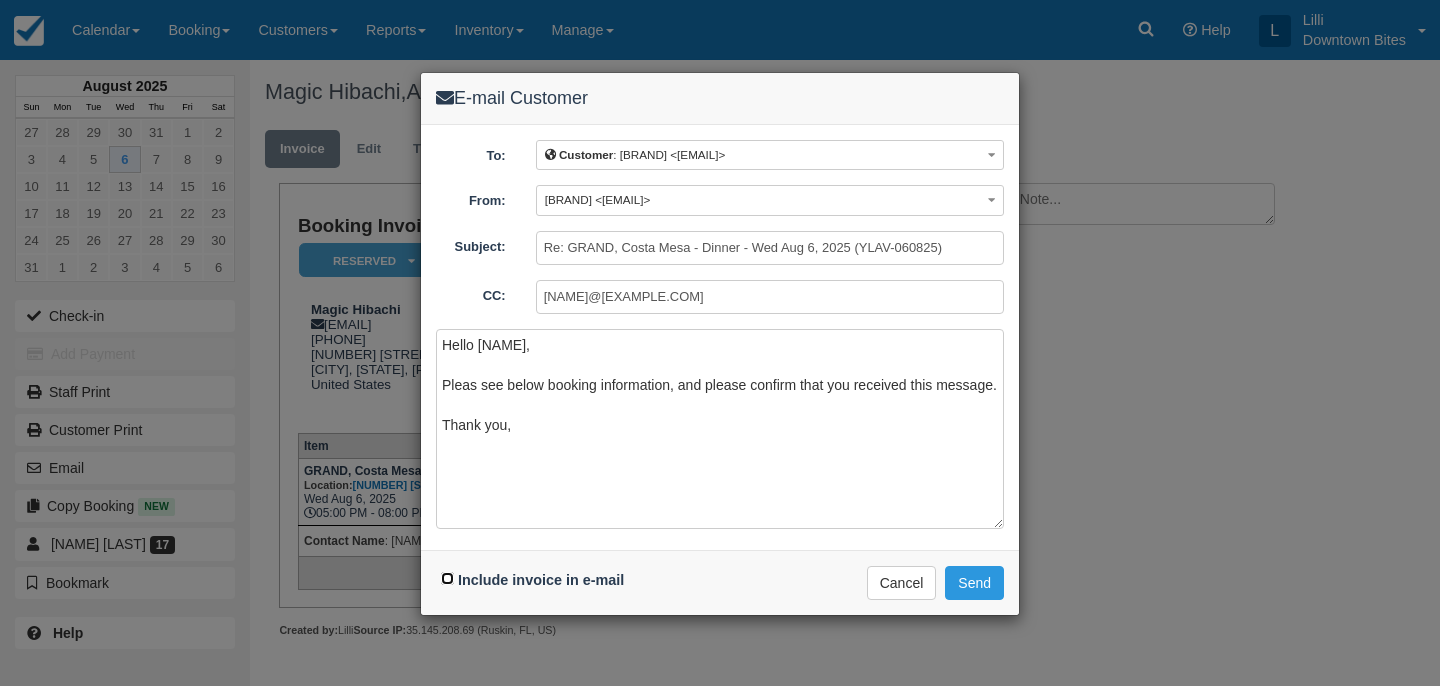 click on "Include invoice in e-mail" at bounding box center (447, 578) 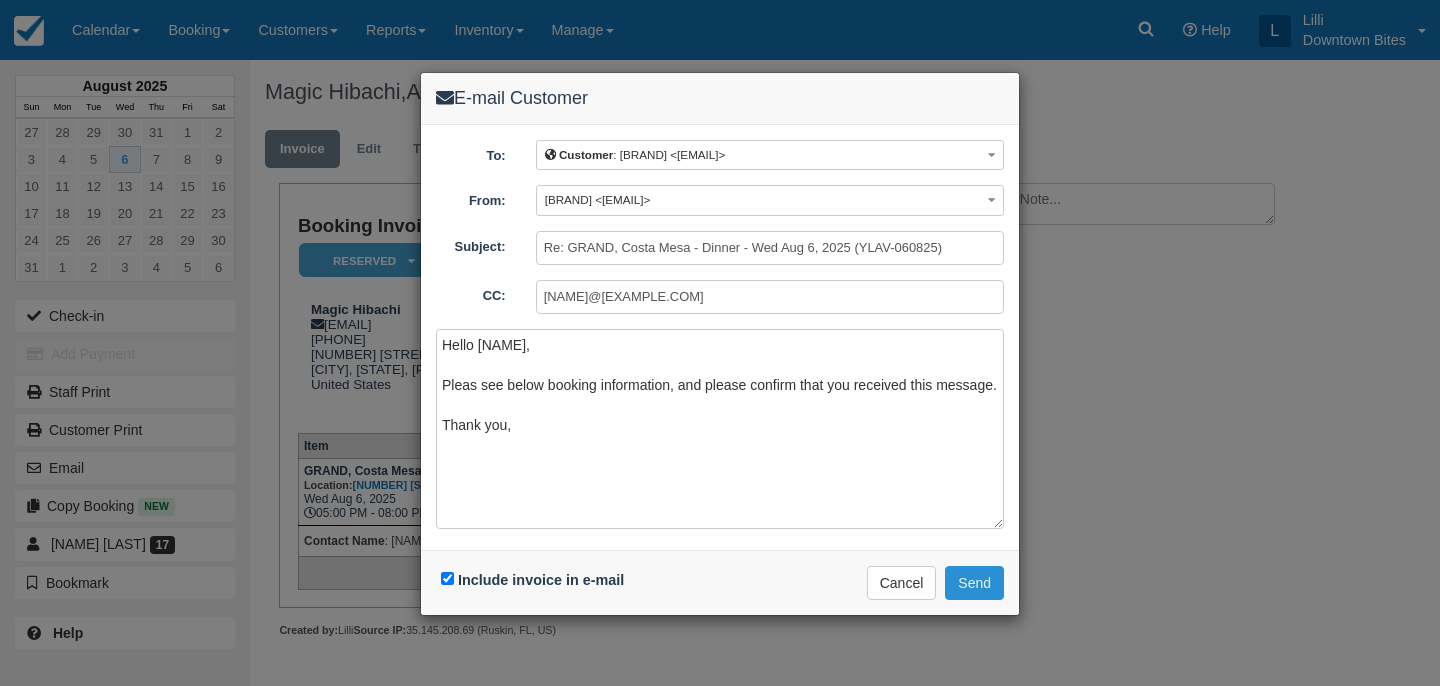 click on "Send" at bounding box center (974, 583) 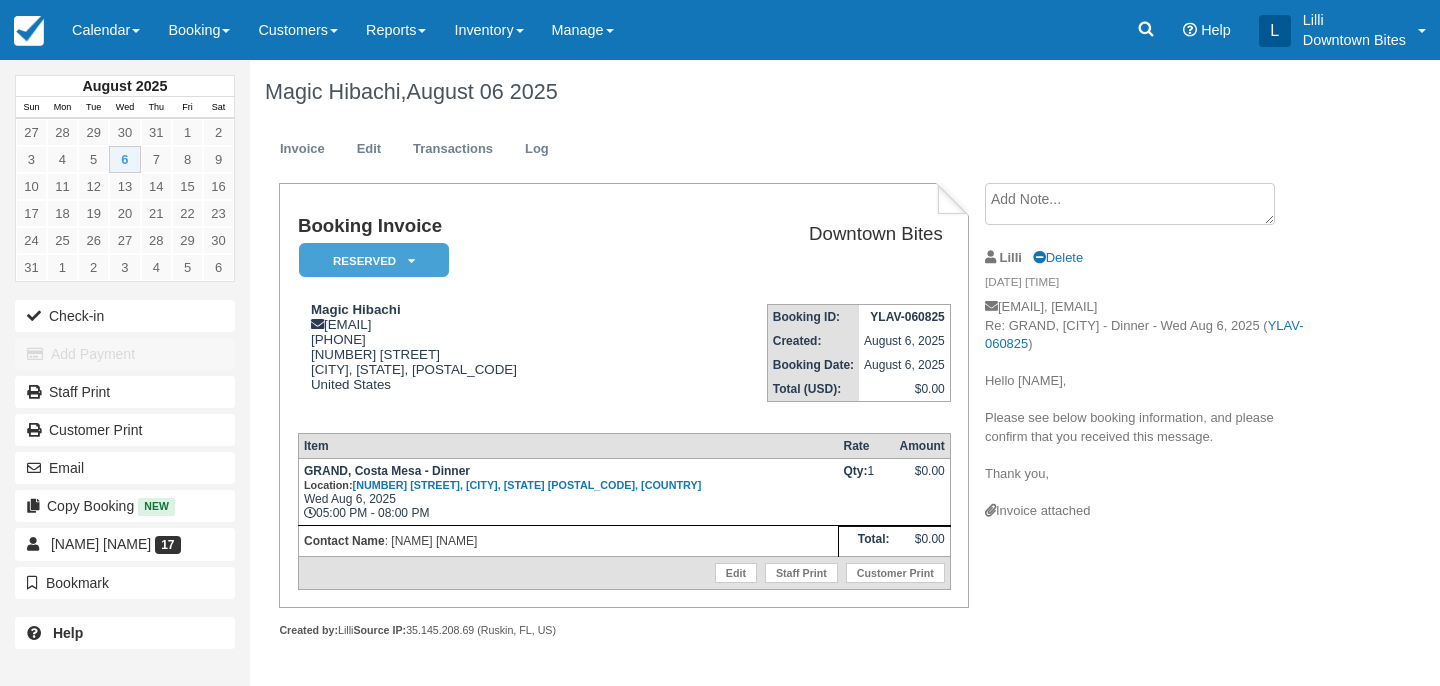 scroll, scrollTop: 0, scrollLeft: 0, axis: both 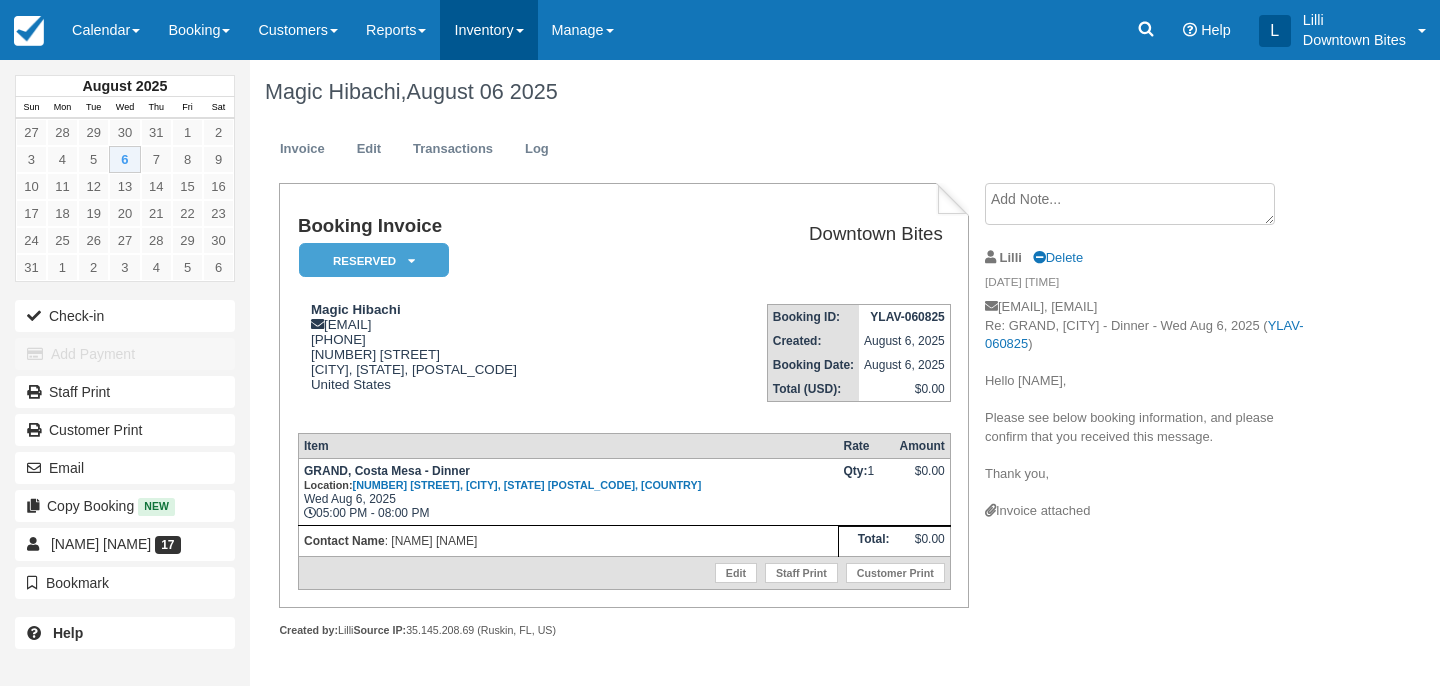 click on "Inventory" at bounding box center [488, 30] 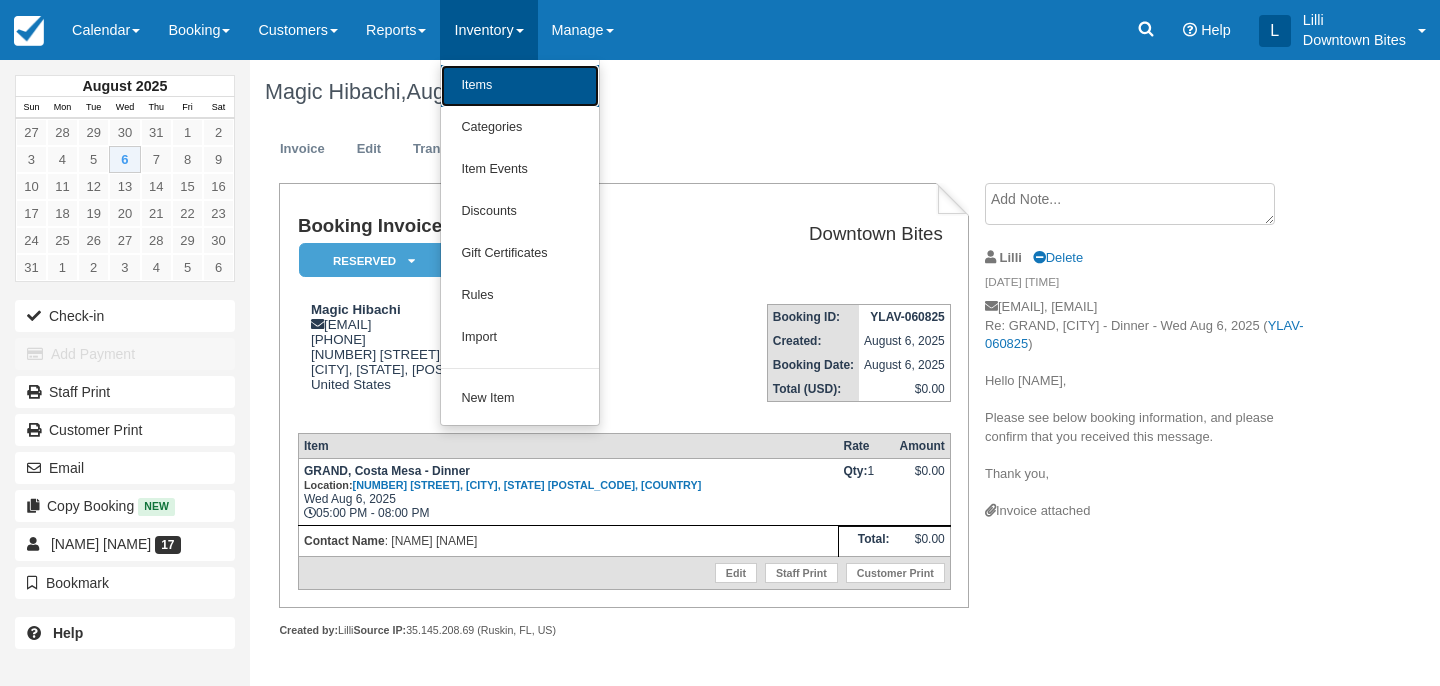 click on "Items" at bounding box center [520, 86] 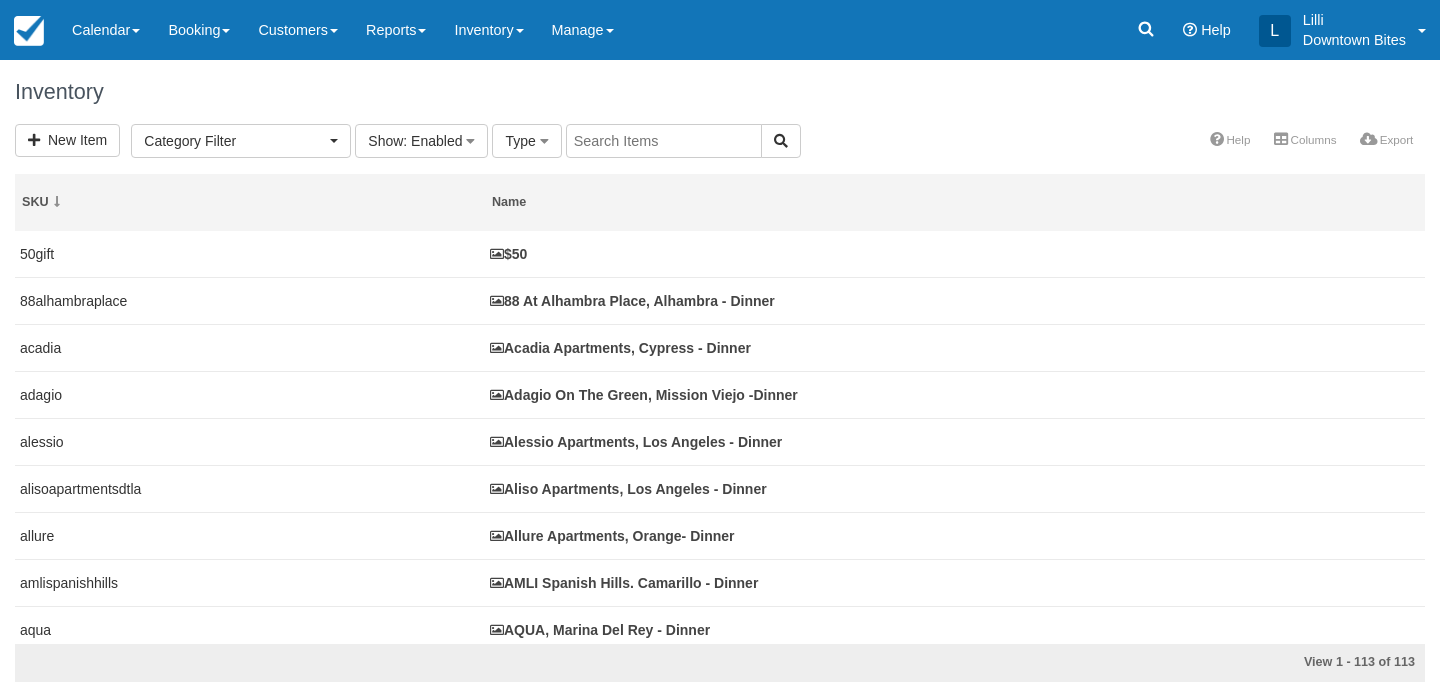select 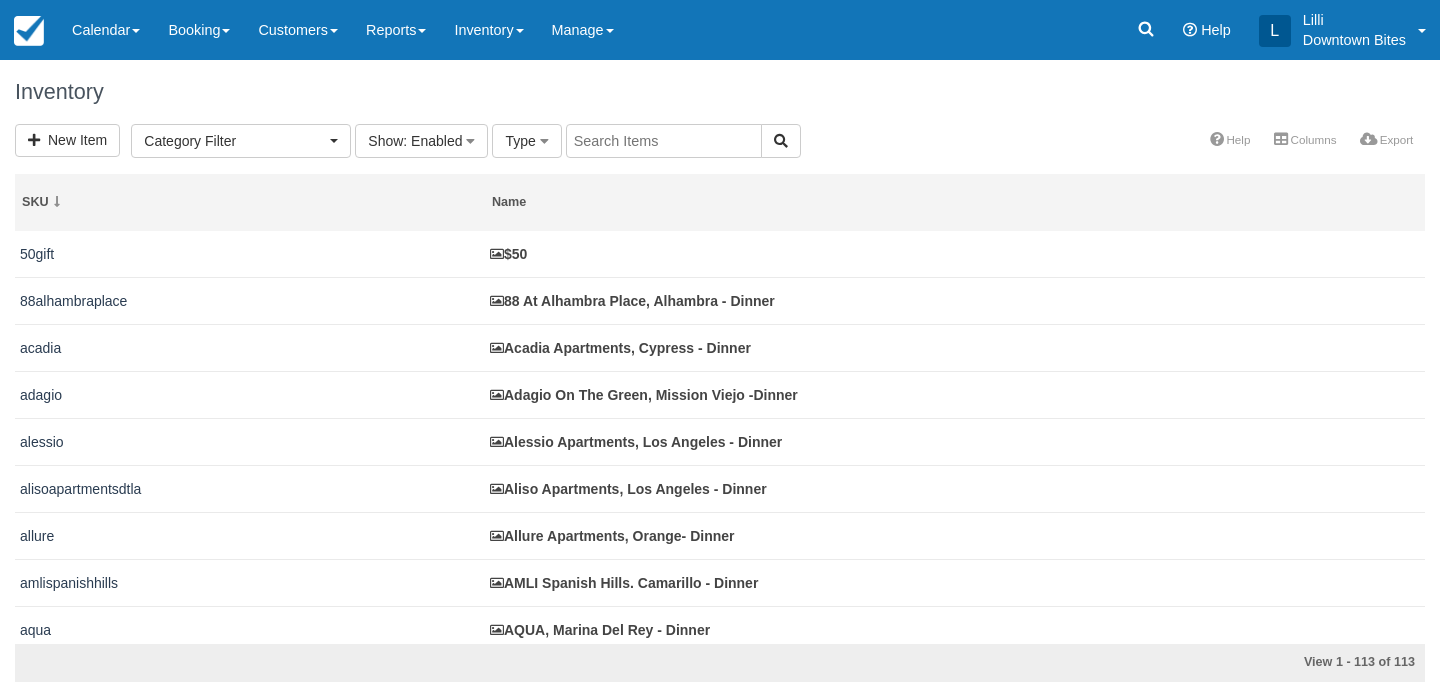 click at bounding box center (664, 141) 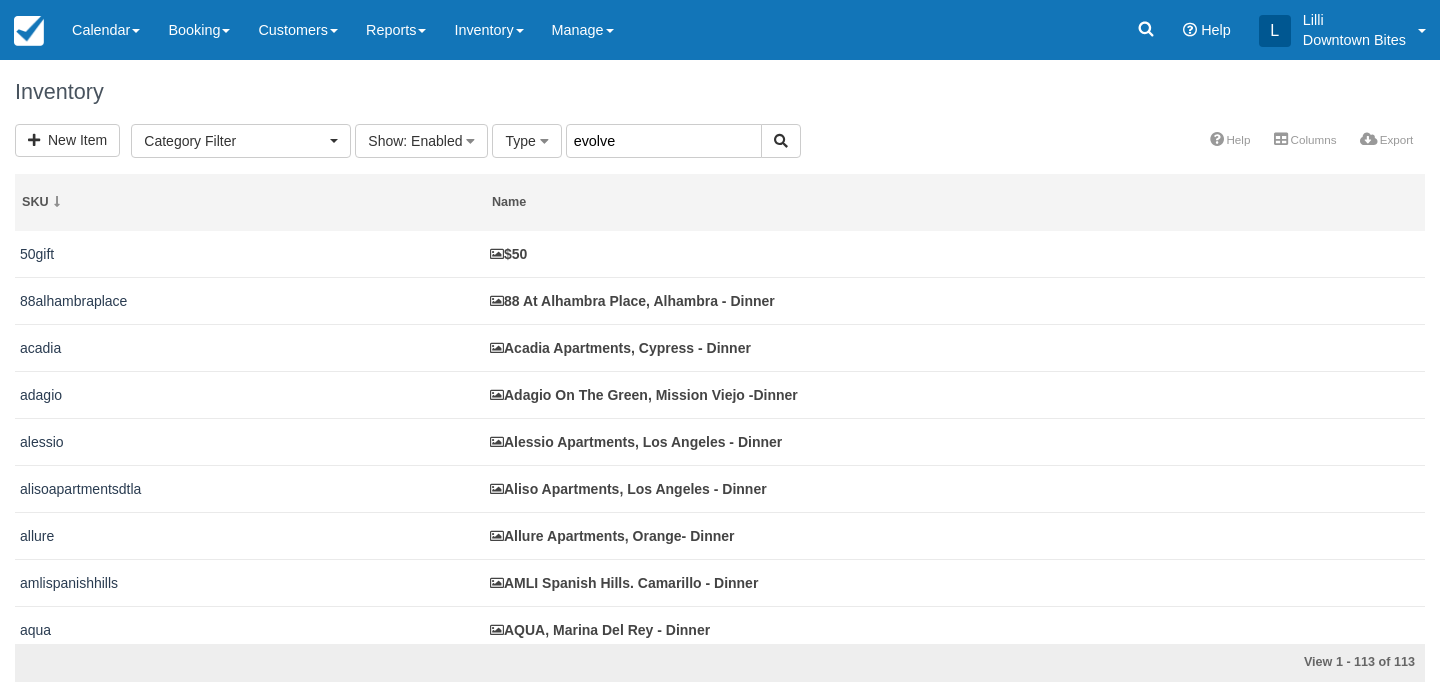 type on "evolve" 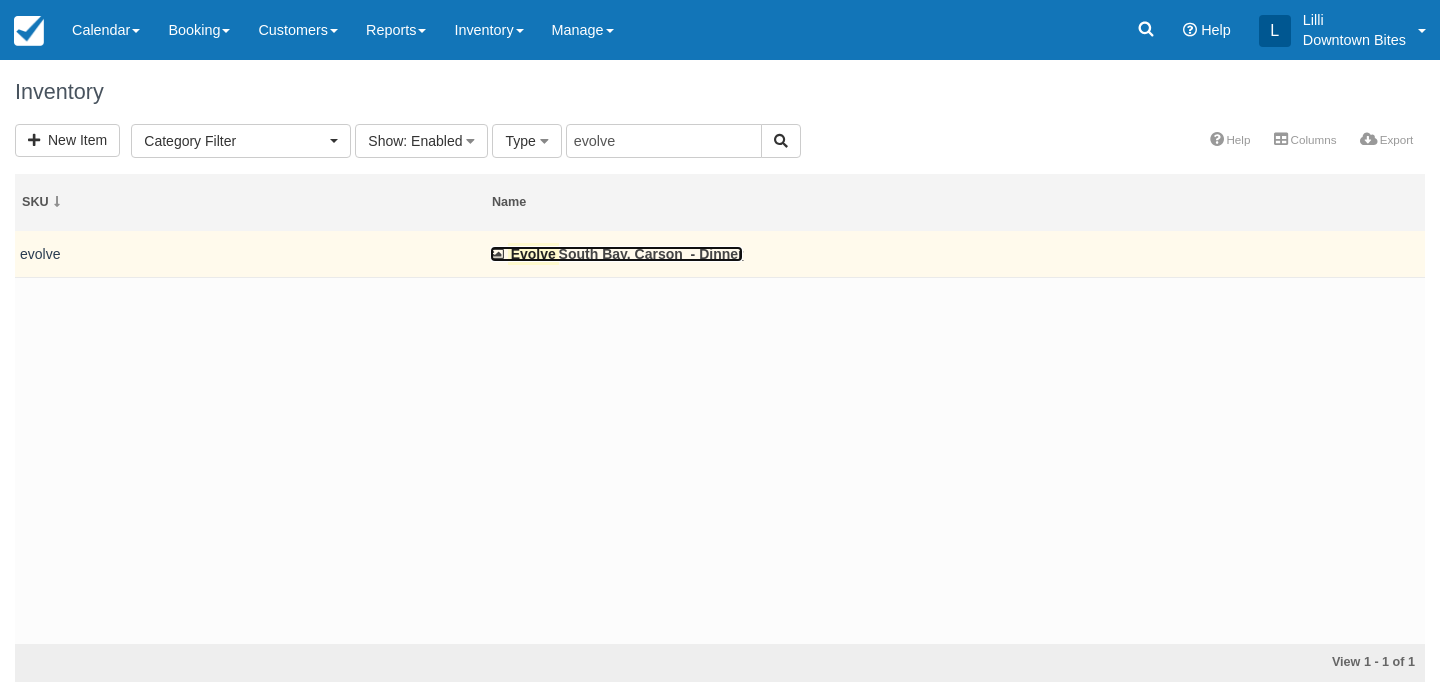 click on "Evolve  South Bay, Carson  - Dinner" at bounding box center (617, 254) 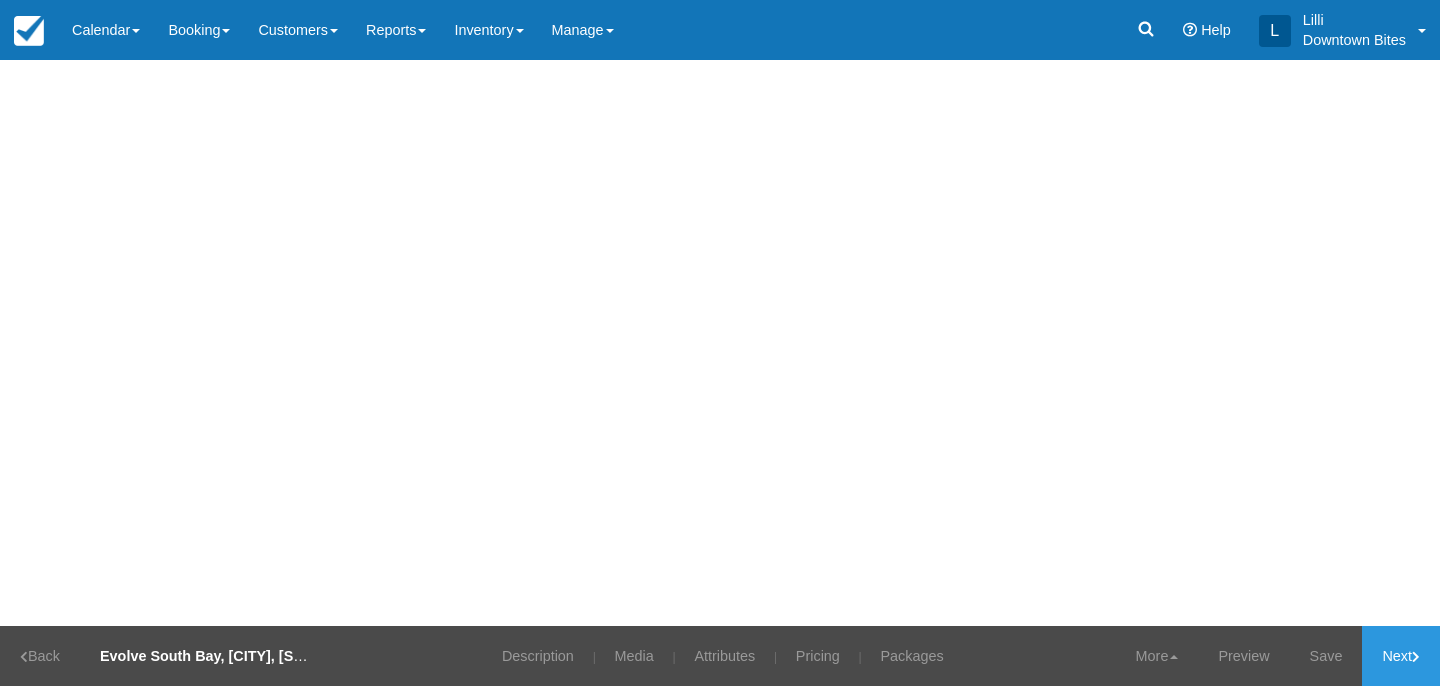 scroll, scrollTop: 0, scrollLeft: 0, axis: both 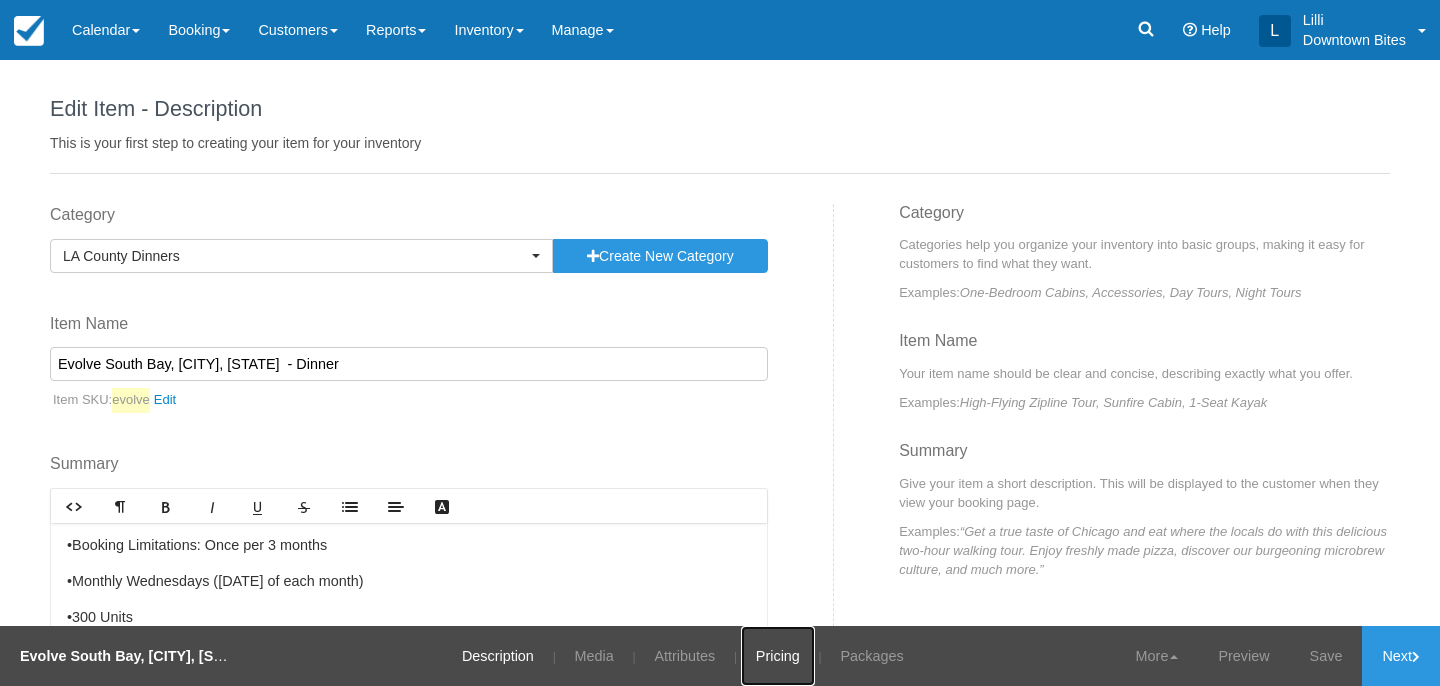 click on "Pricing" at bounding box center (778, 656) 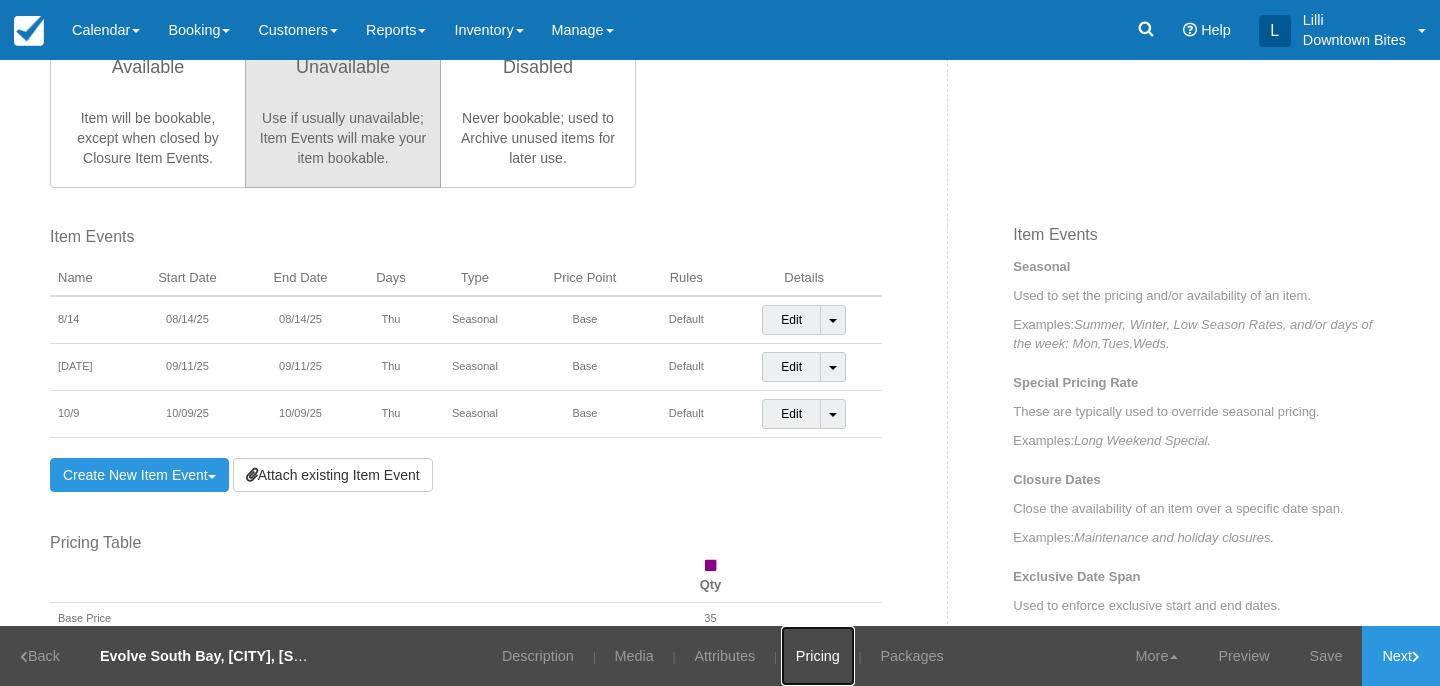 scroll, scrollTop: 569, scrollLeft: 0, axis: vertical 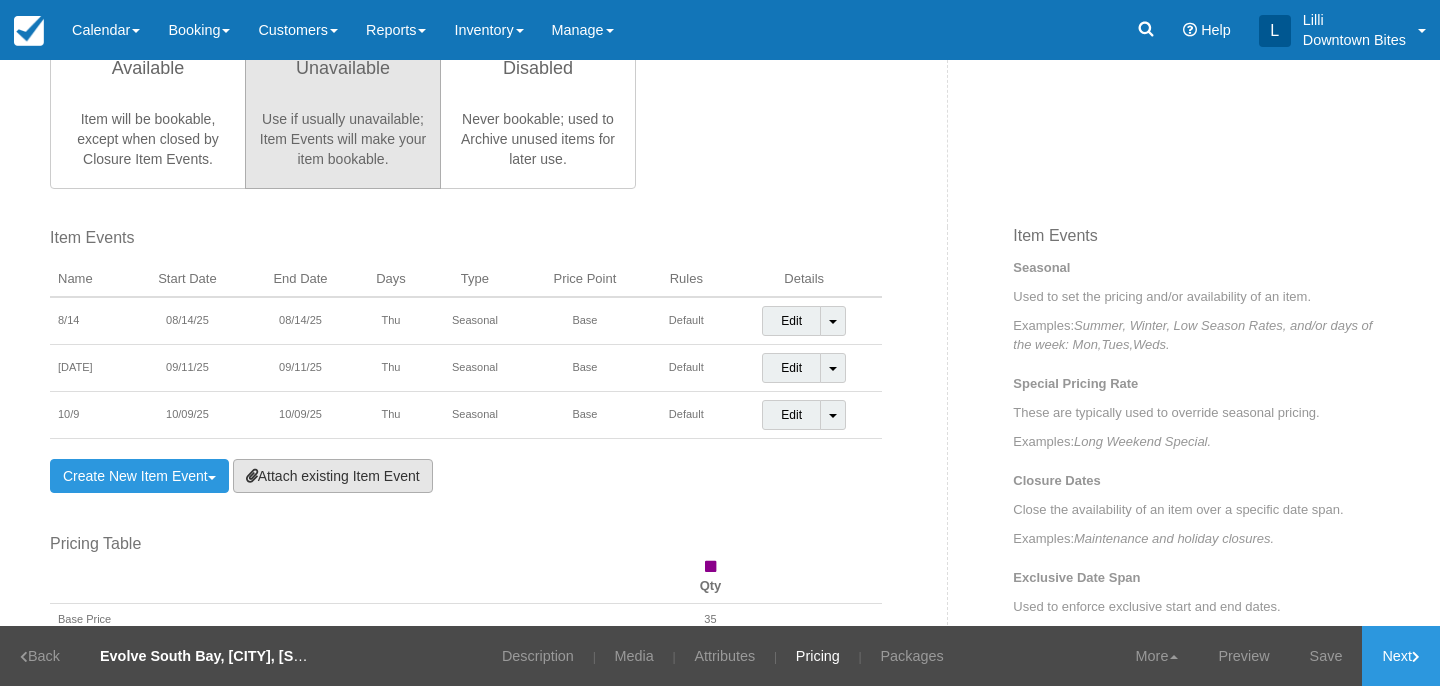 click on "Attach existing Item Event" at bounding box center [333, 476] 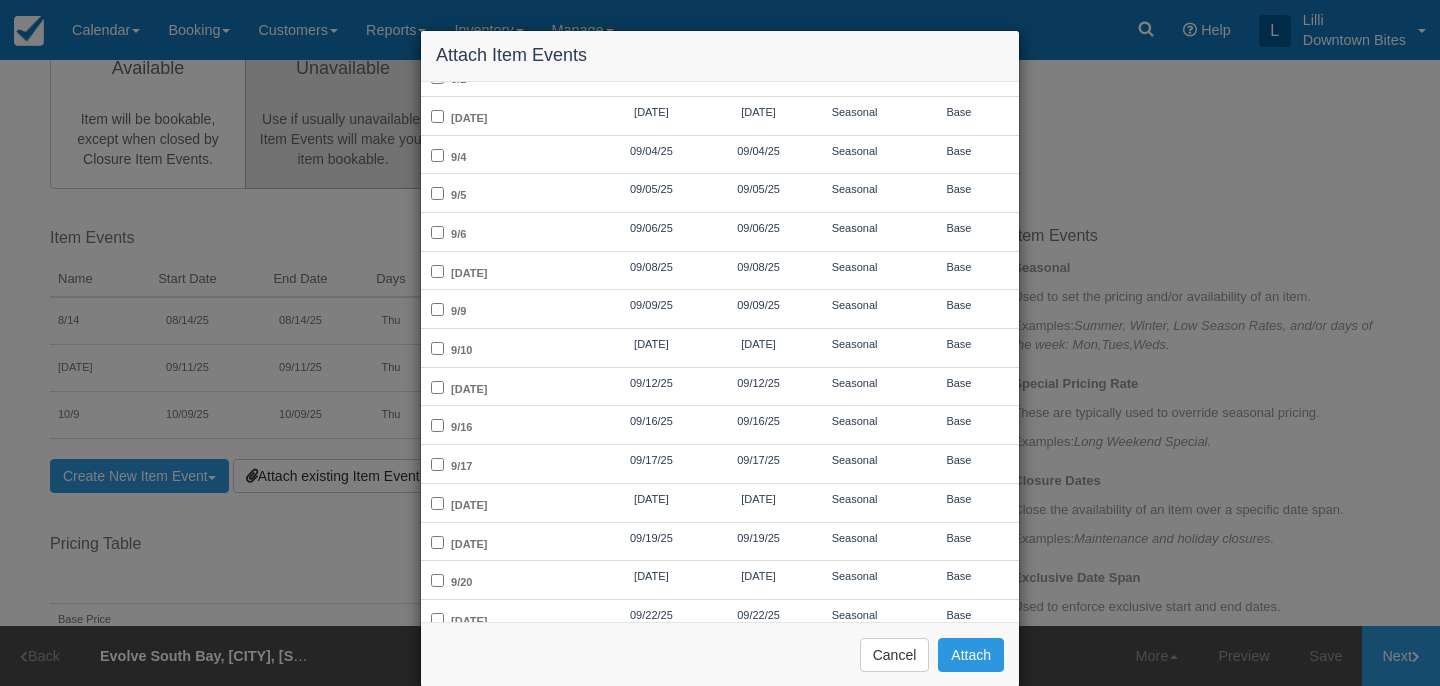 scroll, scrollTop: 896, scrollLeft: 0, axis: vertical 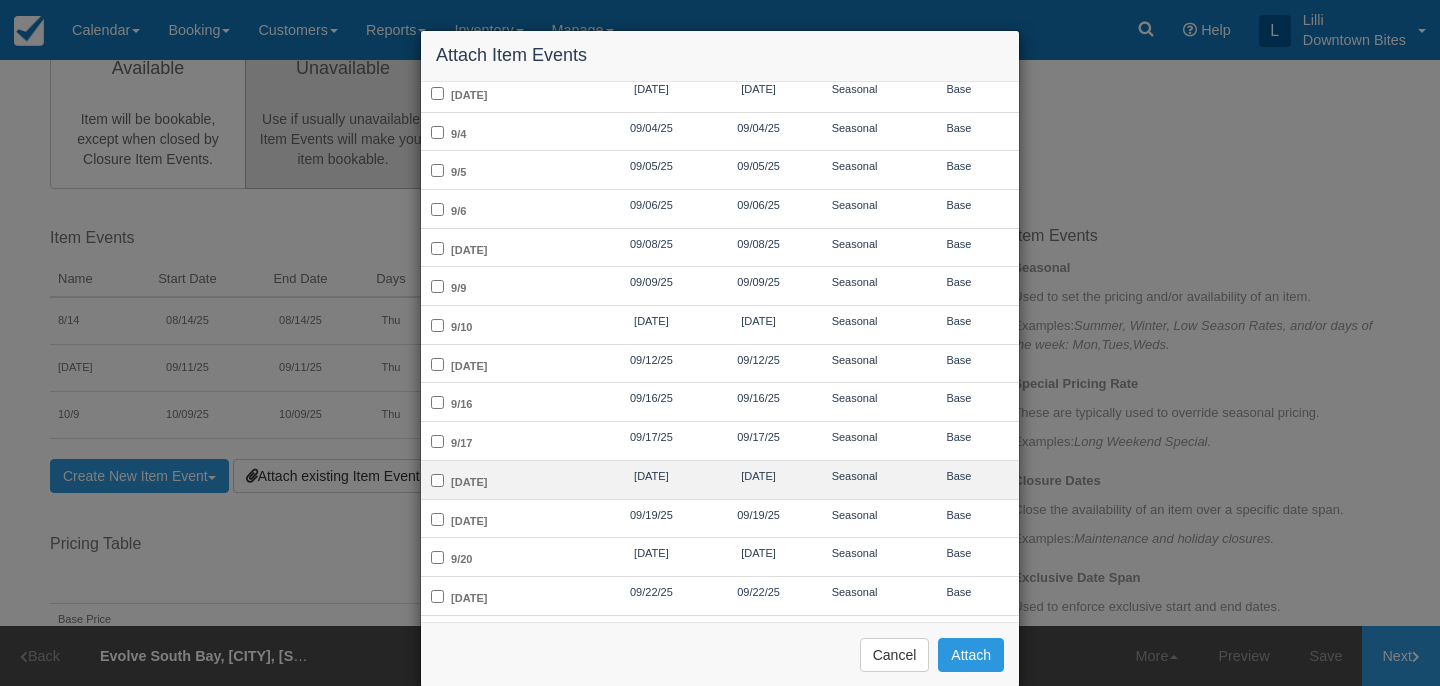 click on "[DATE]" at bounding box center (651, 479) 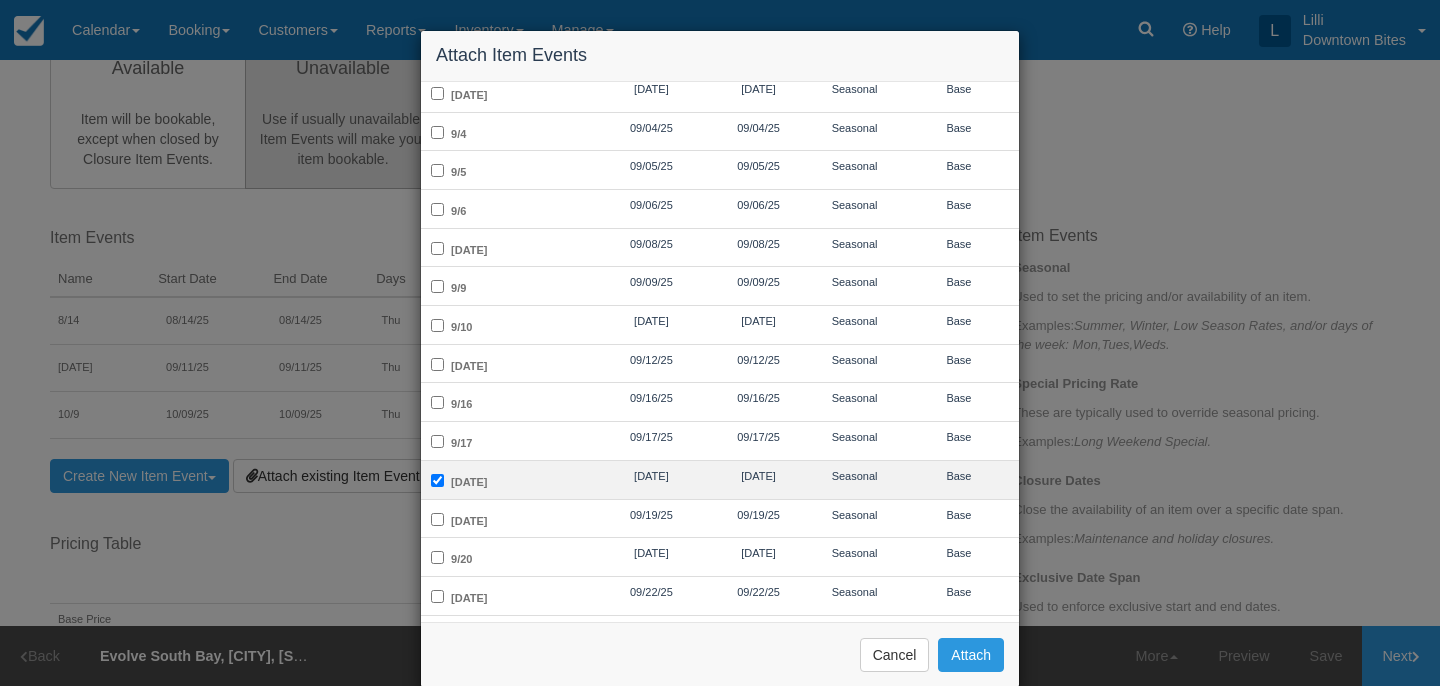checkbox on "true" 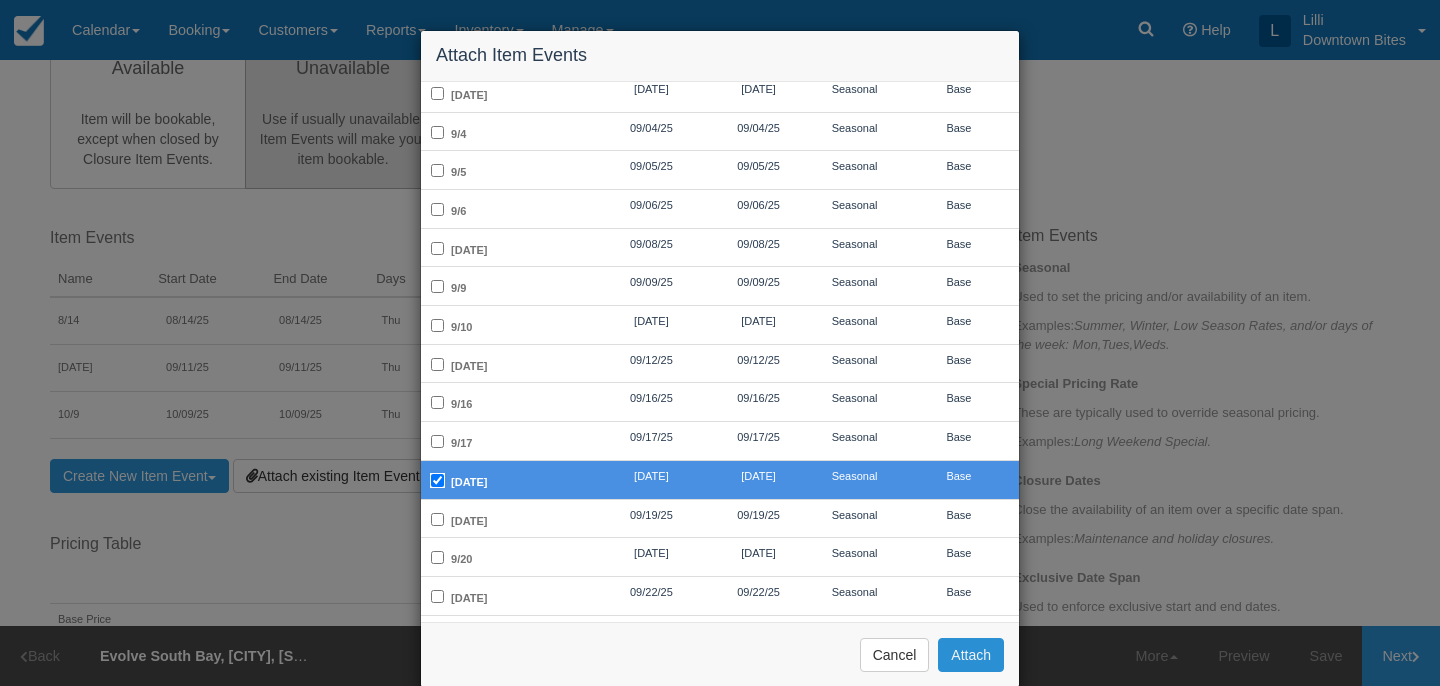 click on "Attach" at bounding box center [971, 655] 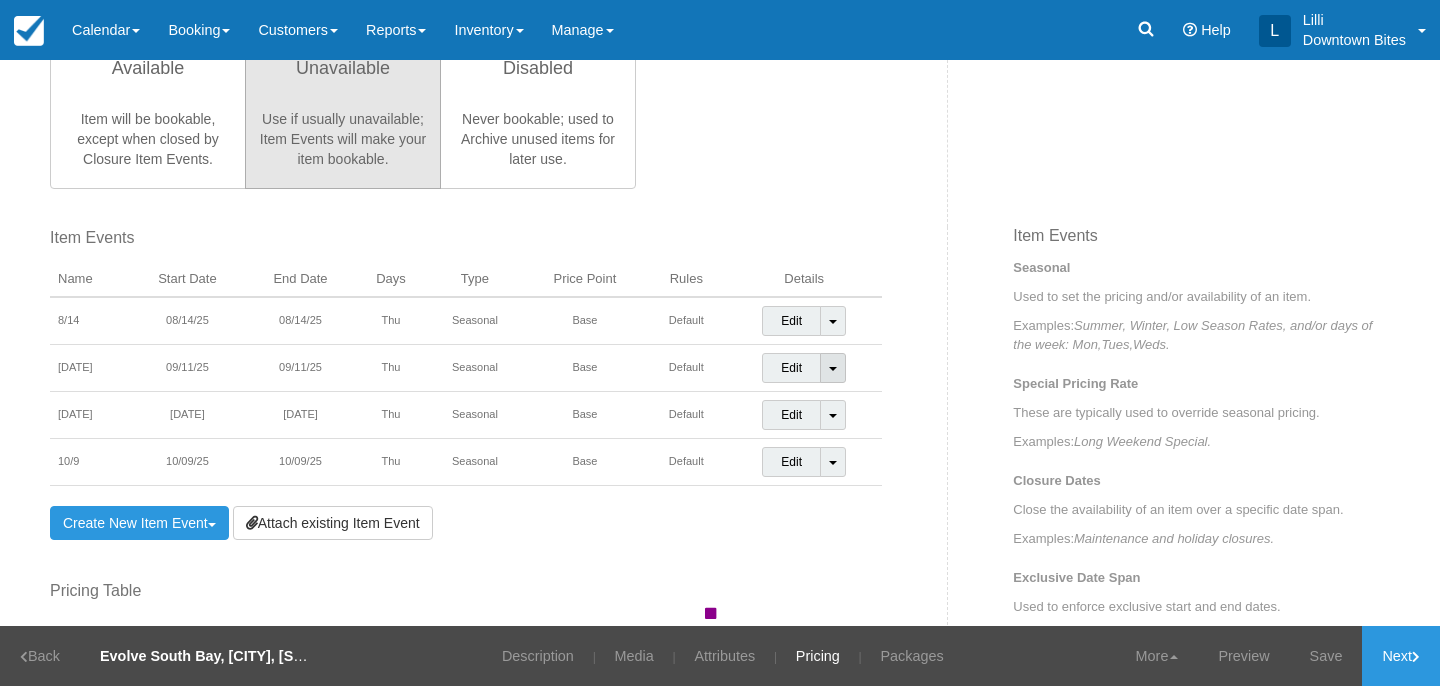 click on "Toggle Dropdown" at bounding box center [833, 368] 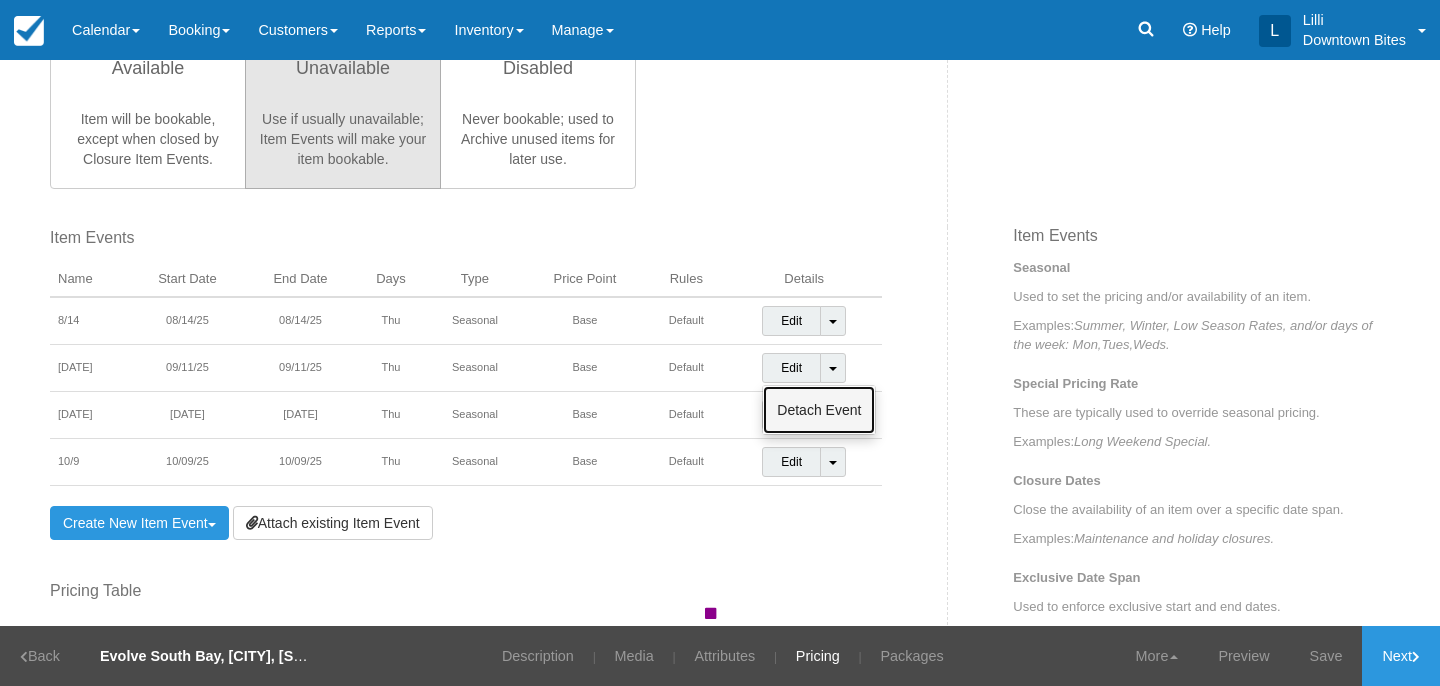 click on "Detach Event" at bounding box center (819, 410) 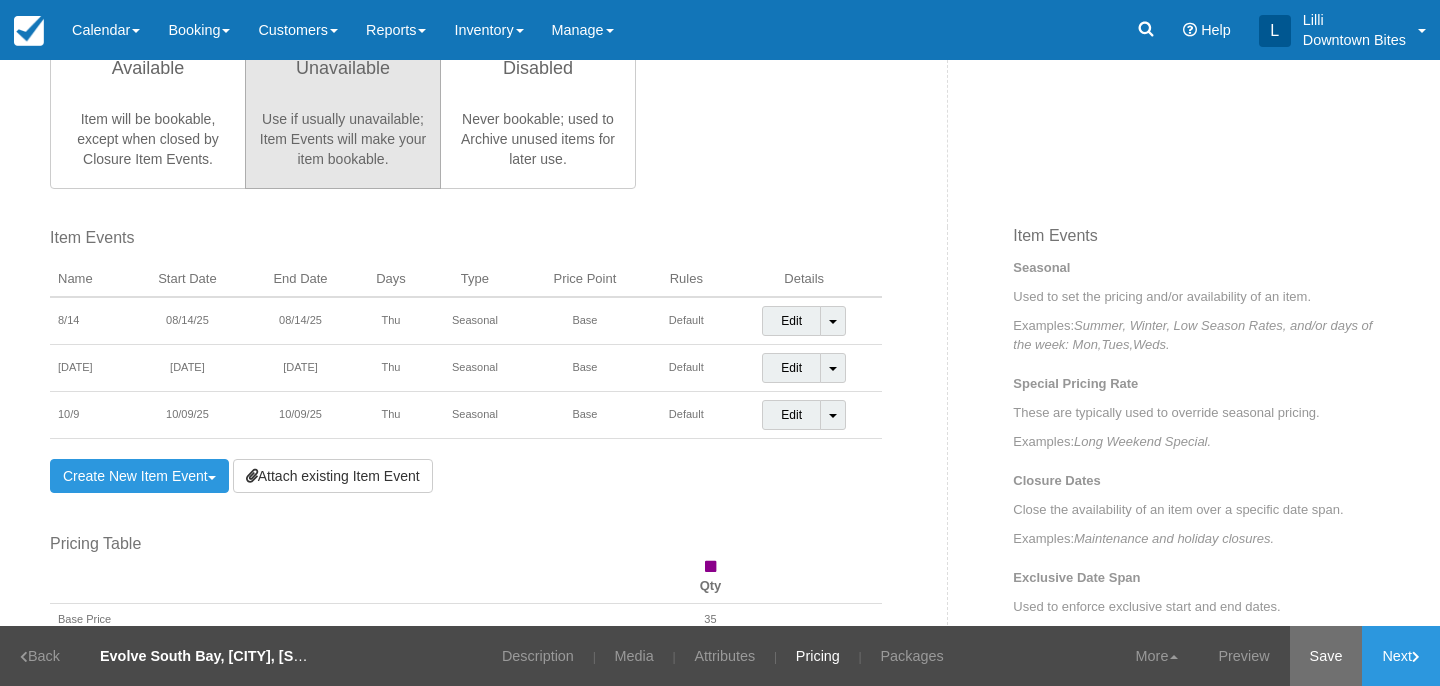 click on "Save" at bounding box center [1326, 656] 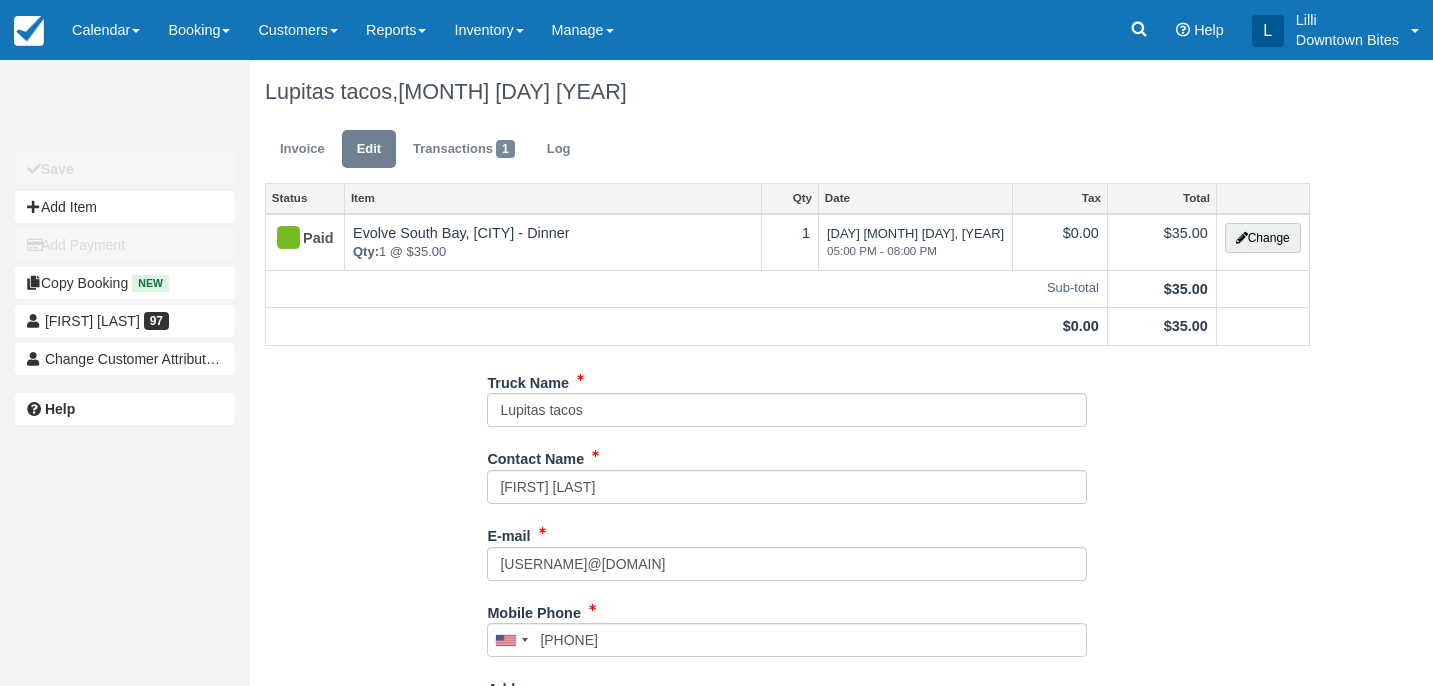 scroll, scrollTop: 0, scrollLeft: 0, axis: both 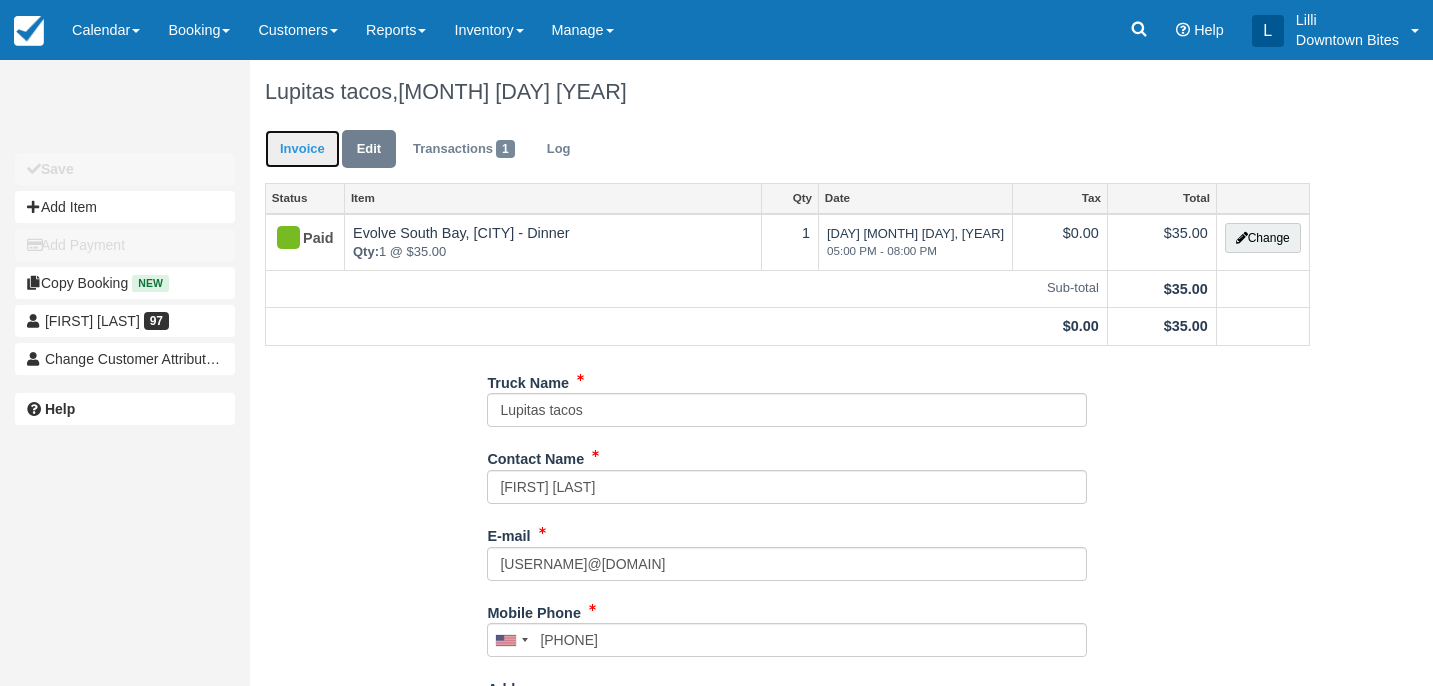click on "Invoice" at bounding box center [302, 149] 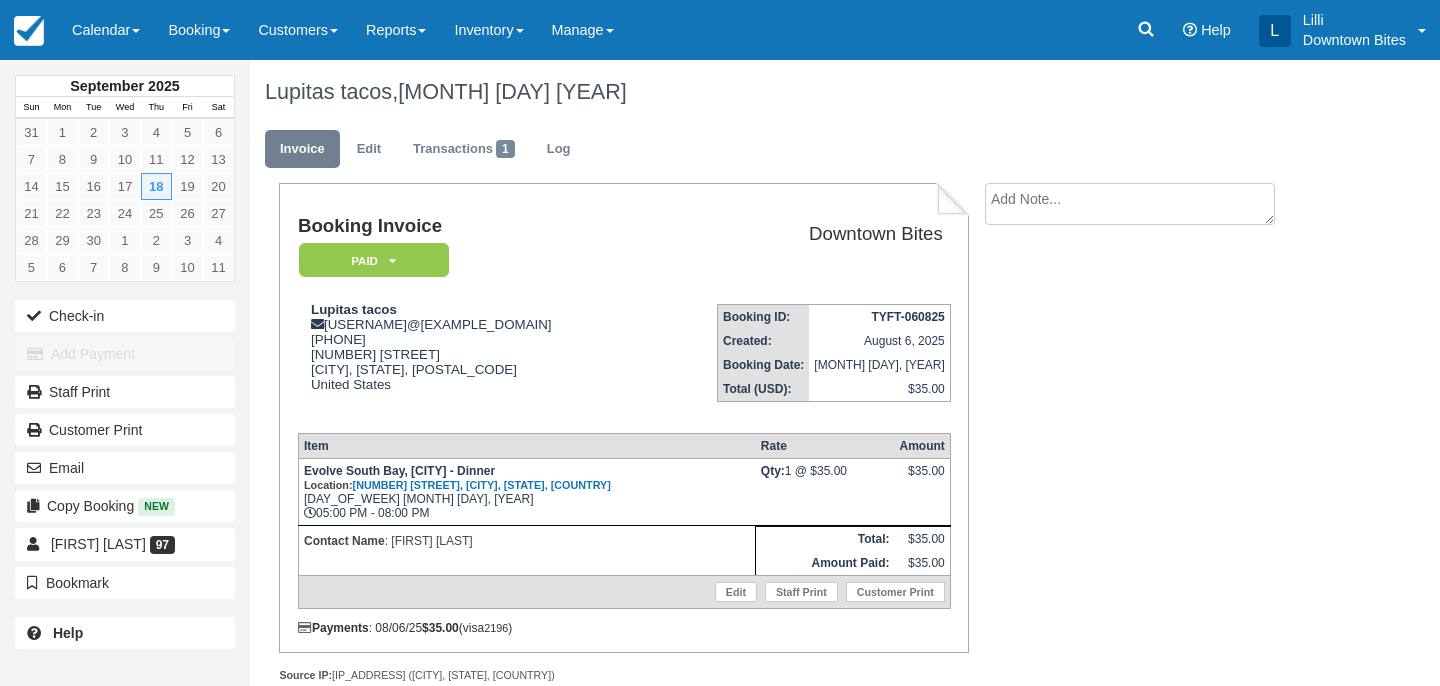 scroll, scrollTop: 0, scrollLeft: 0, axis: both 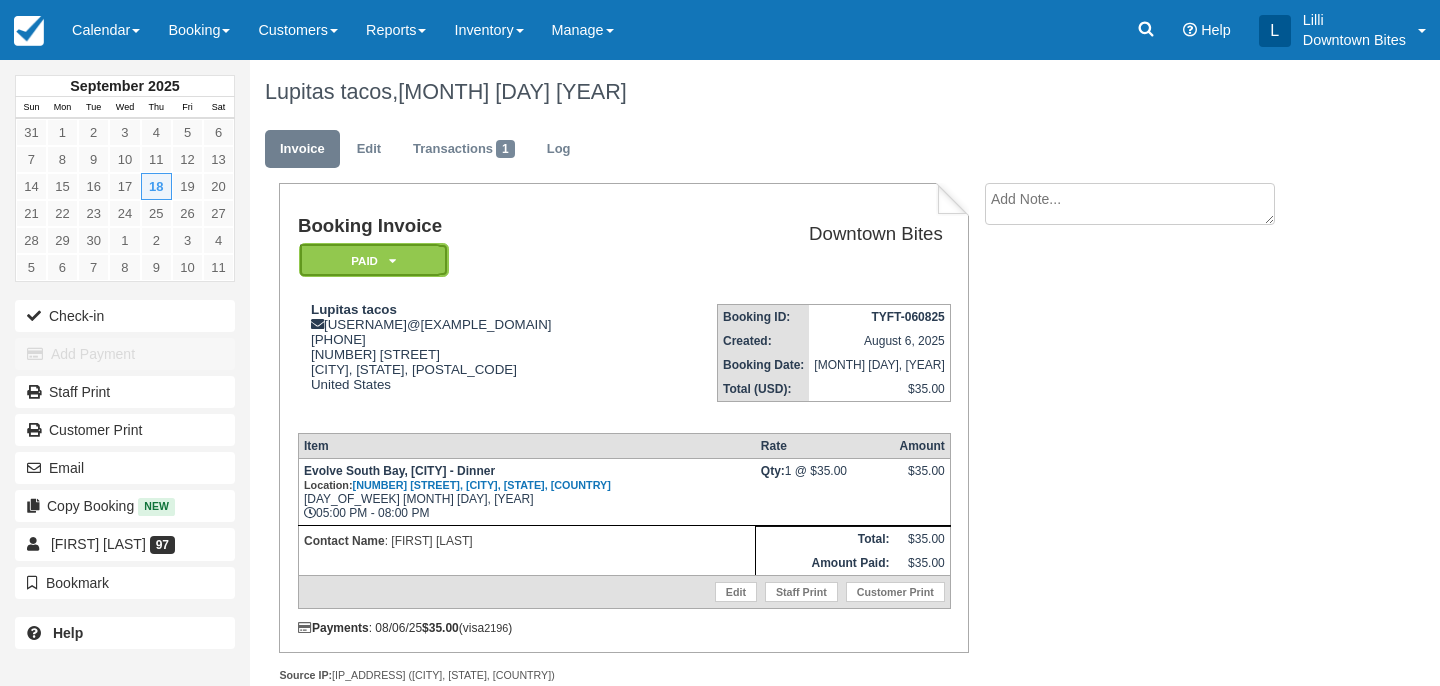 click at bounding box center (392, 261) 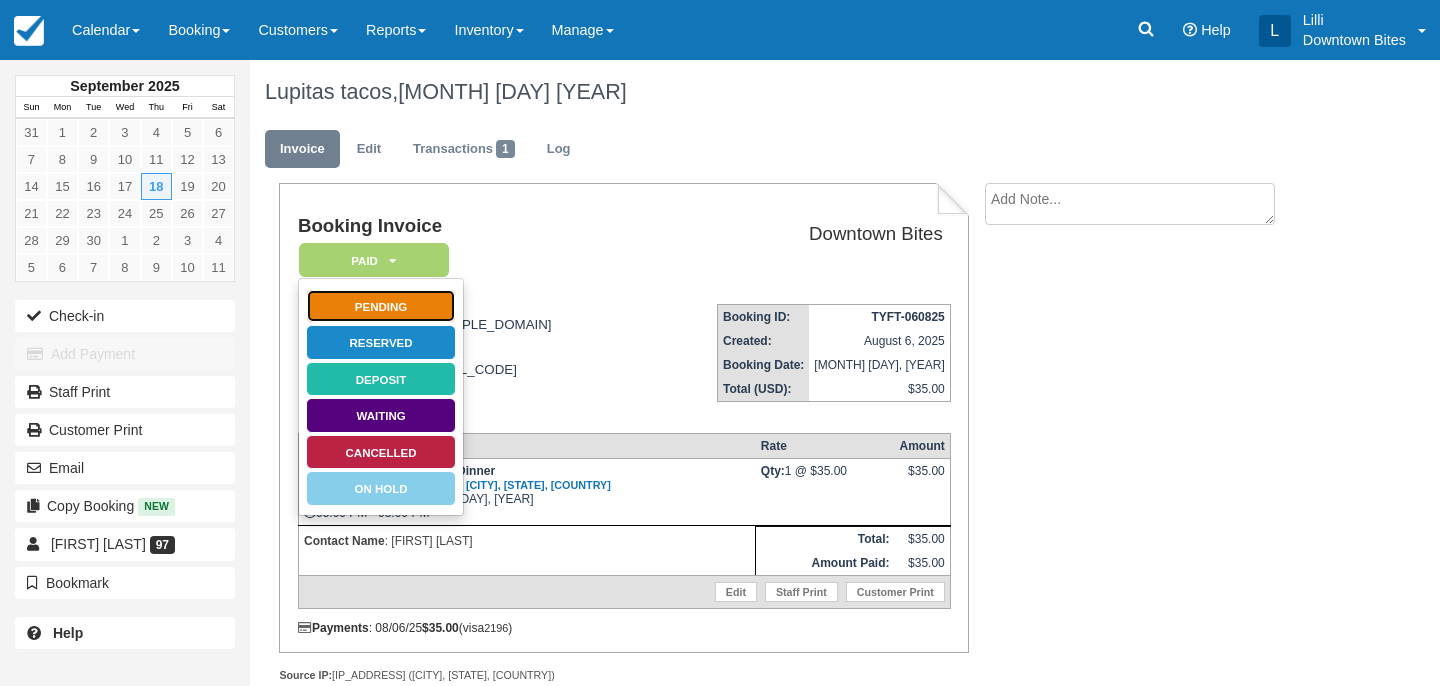 click on "Pending" at bounding box center (381, 306) 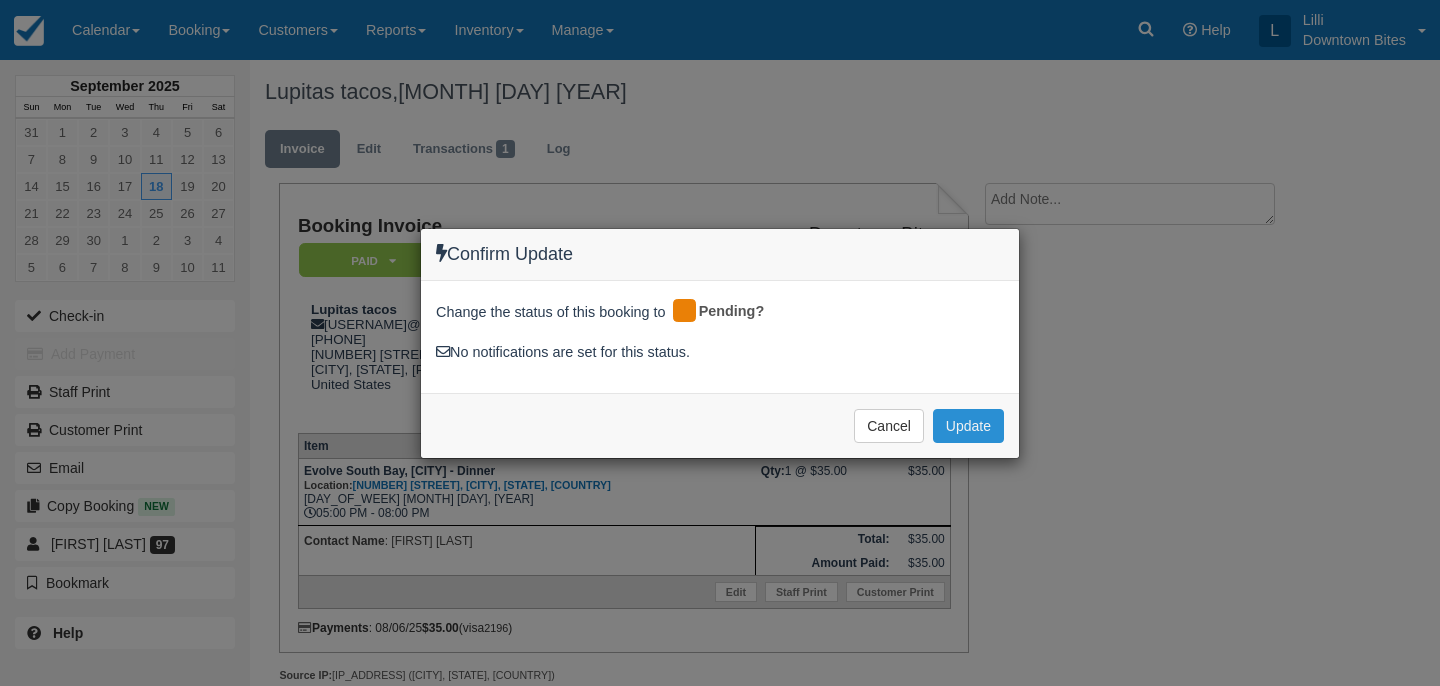 click on "Update" at bounding box center [968, 426] 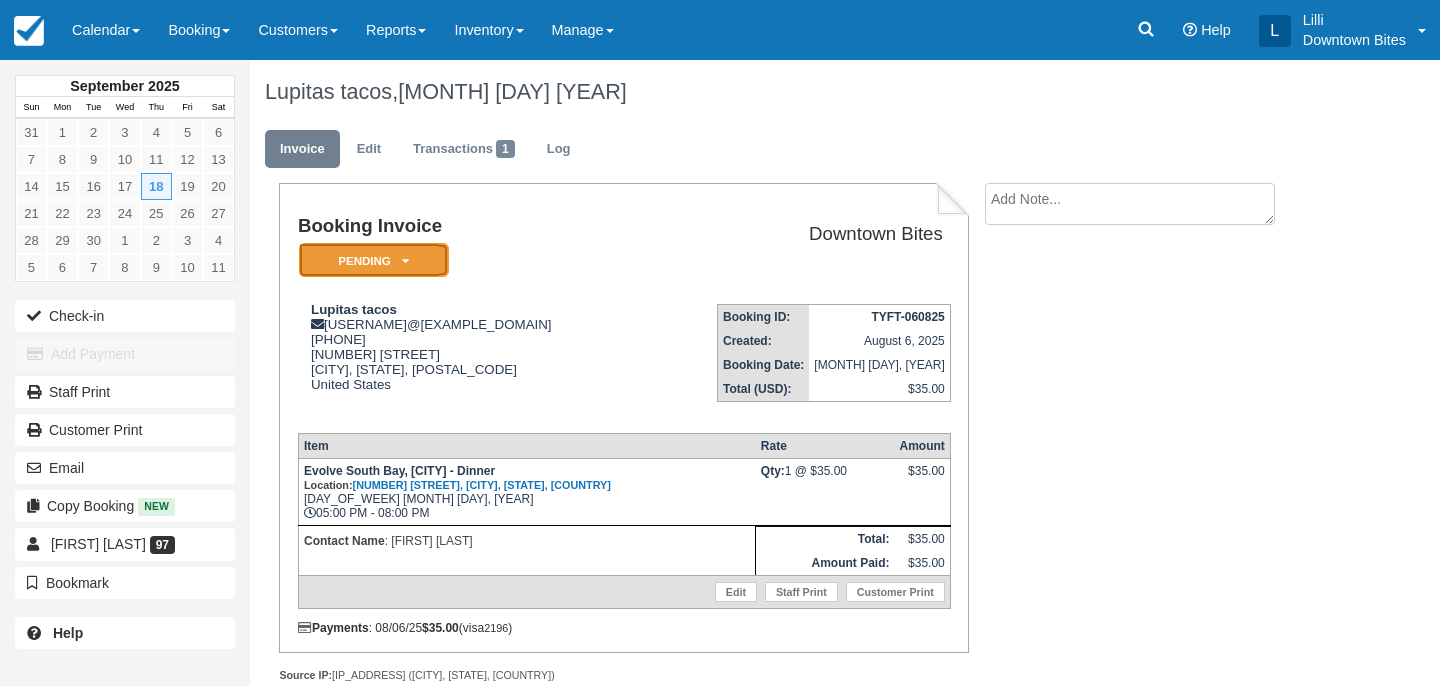 click on "Pending" at bounding box center (374, 260) 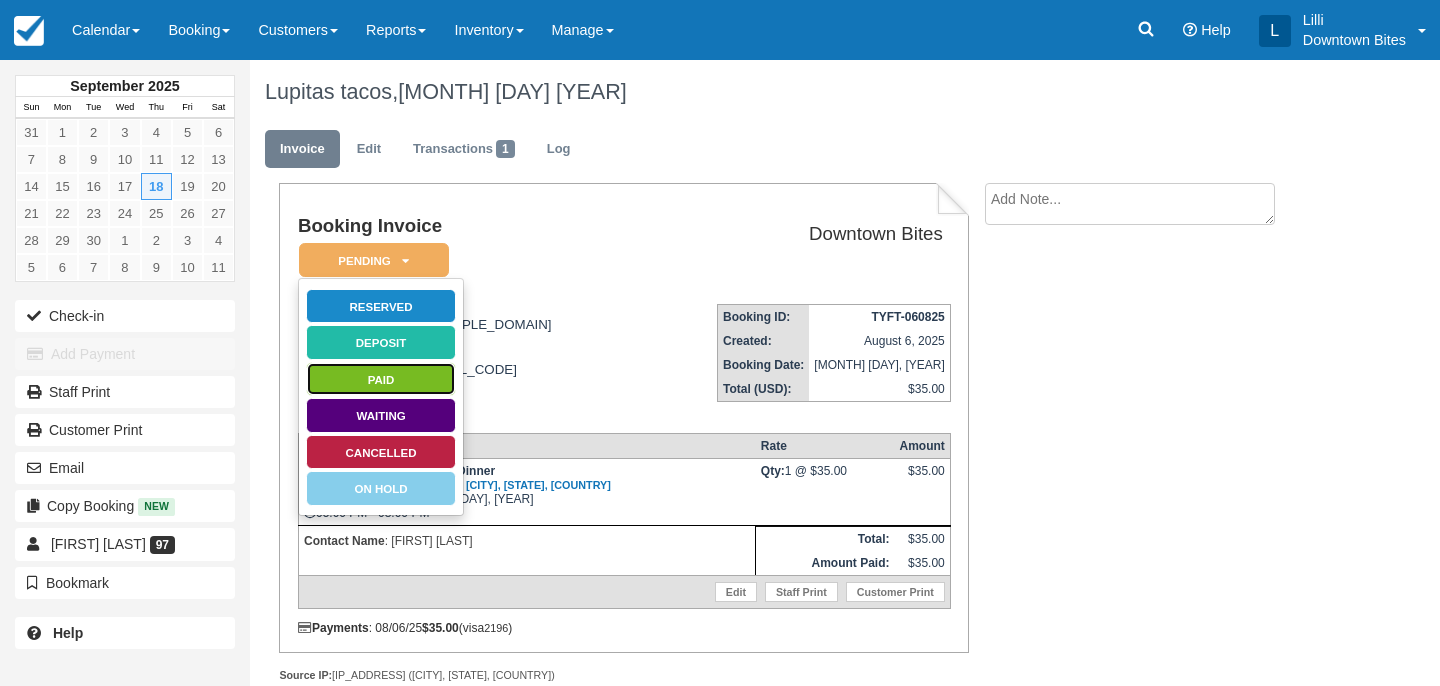 click on "Paid" at bounding box center [381, 379] 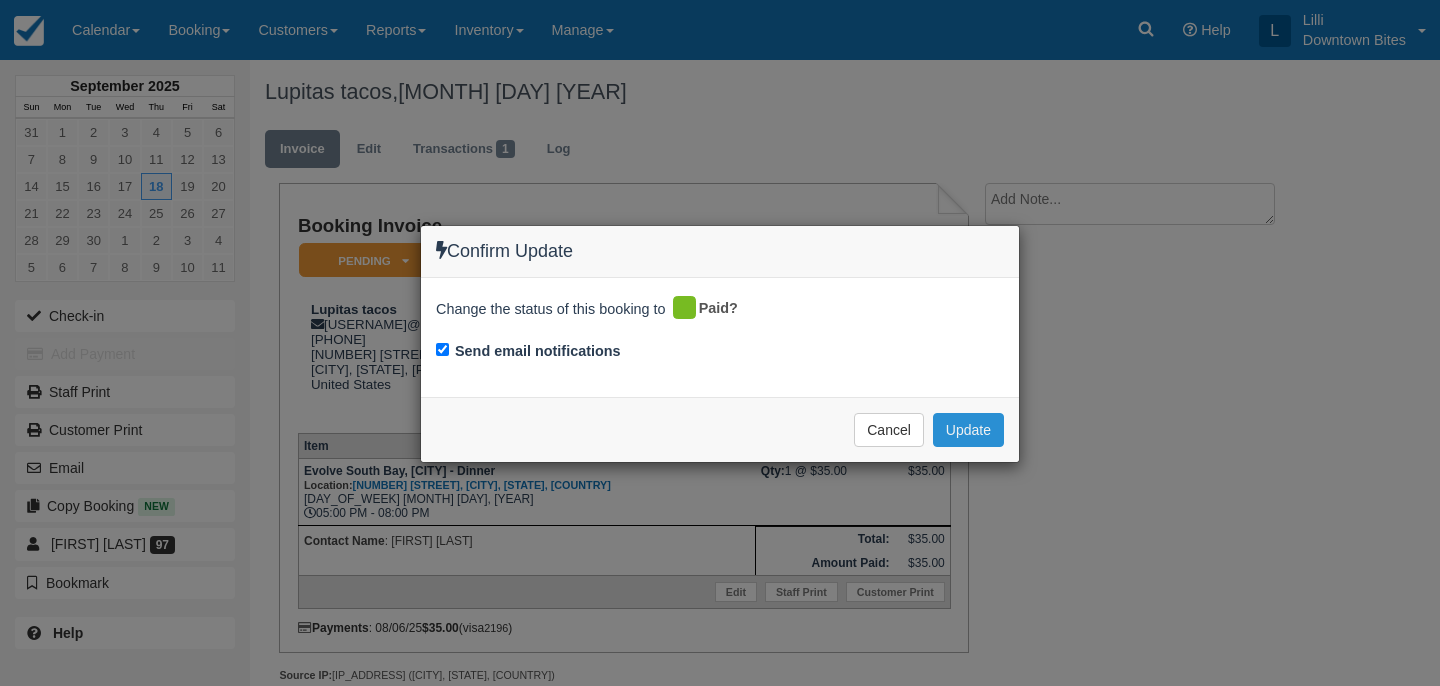 click on "Update" at bounding box center (968, 430) 